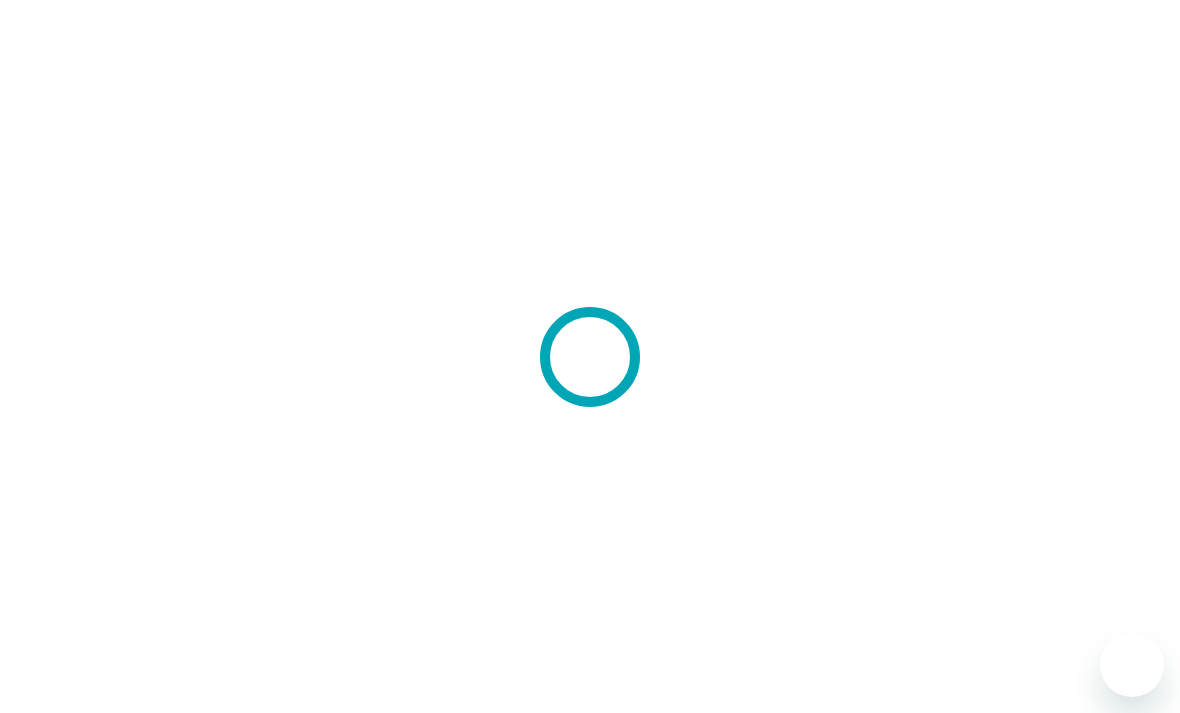scroll, scrollTop: 0, scrollLeft: 0, axis: both 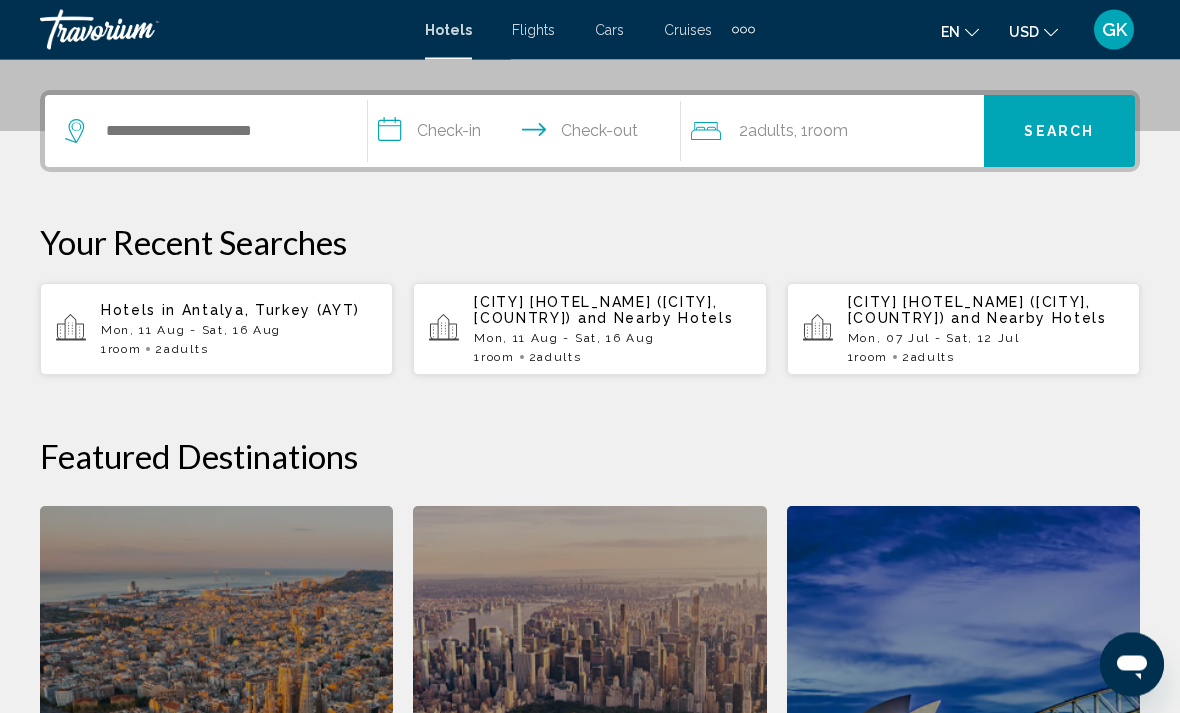 click on "**********" at bounding box center [528, 135] 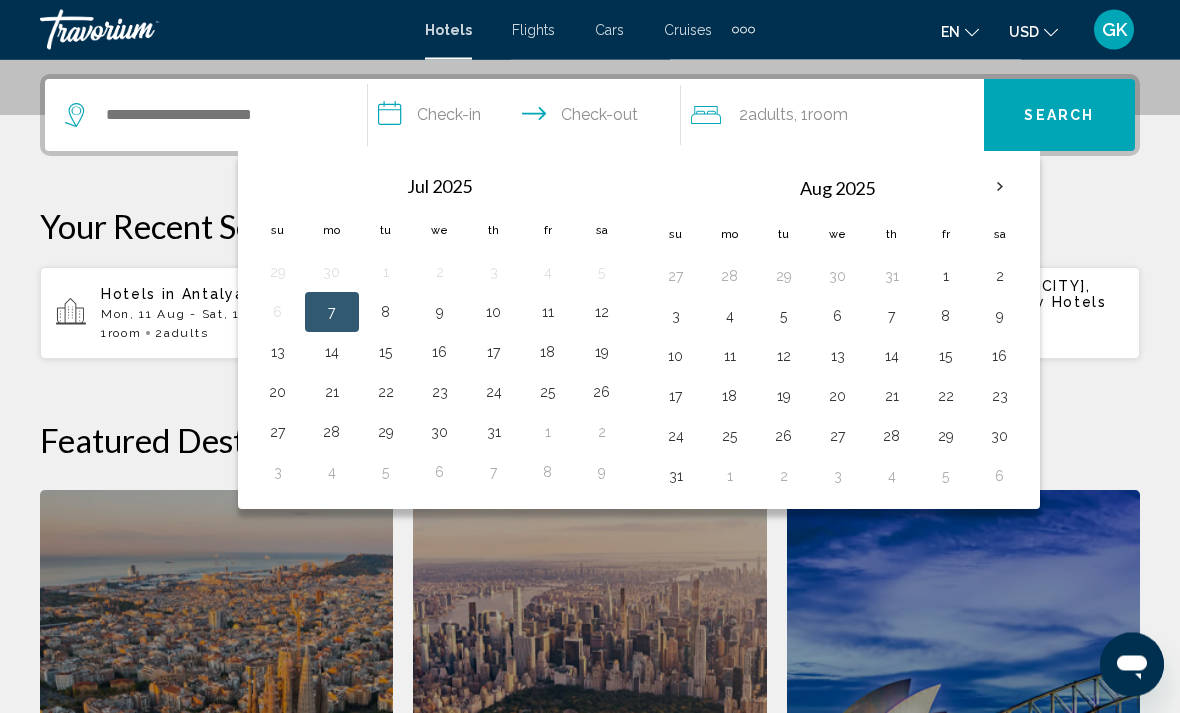 scroll, scrollTop: 493, scrollLeft: 0, axis: vertical 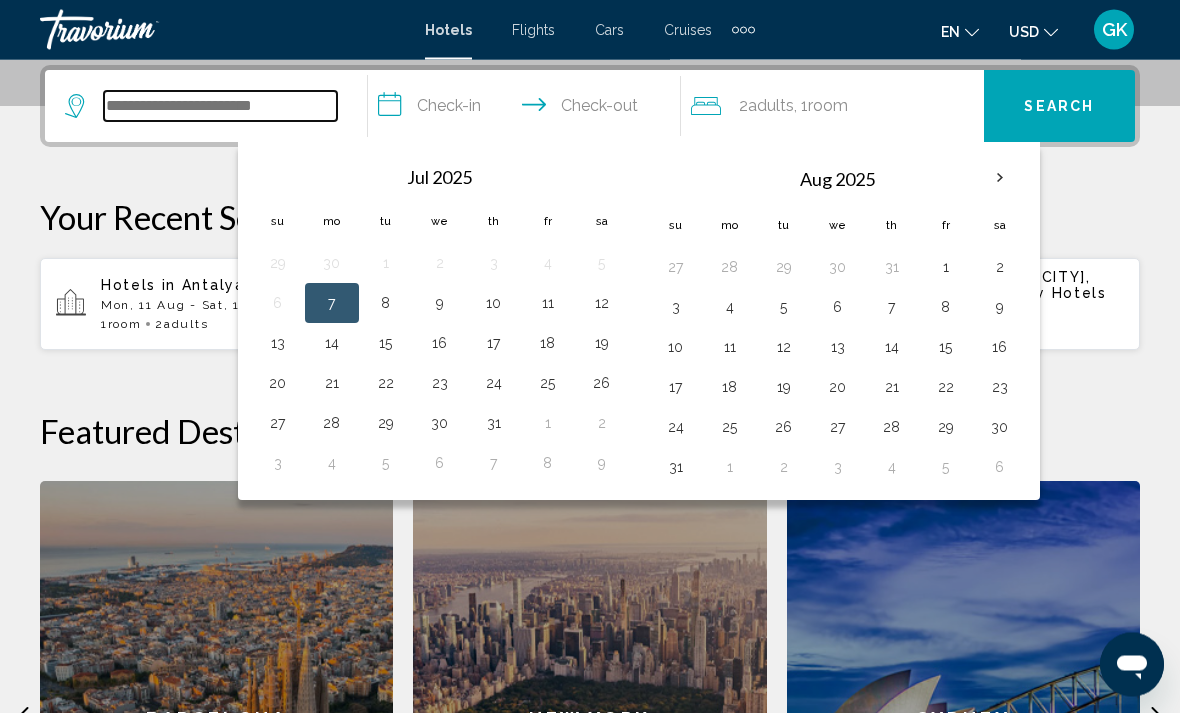click at bounding box center (220, 107) 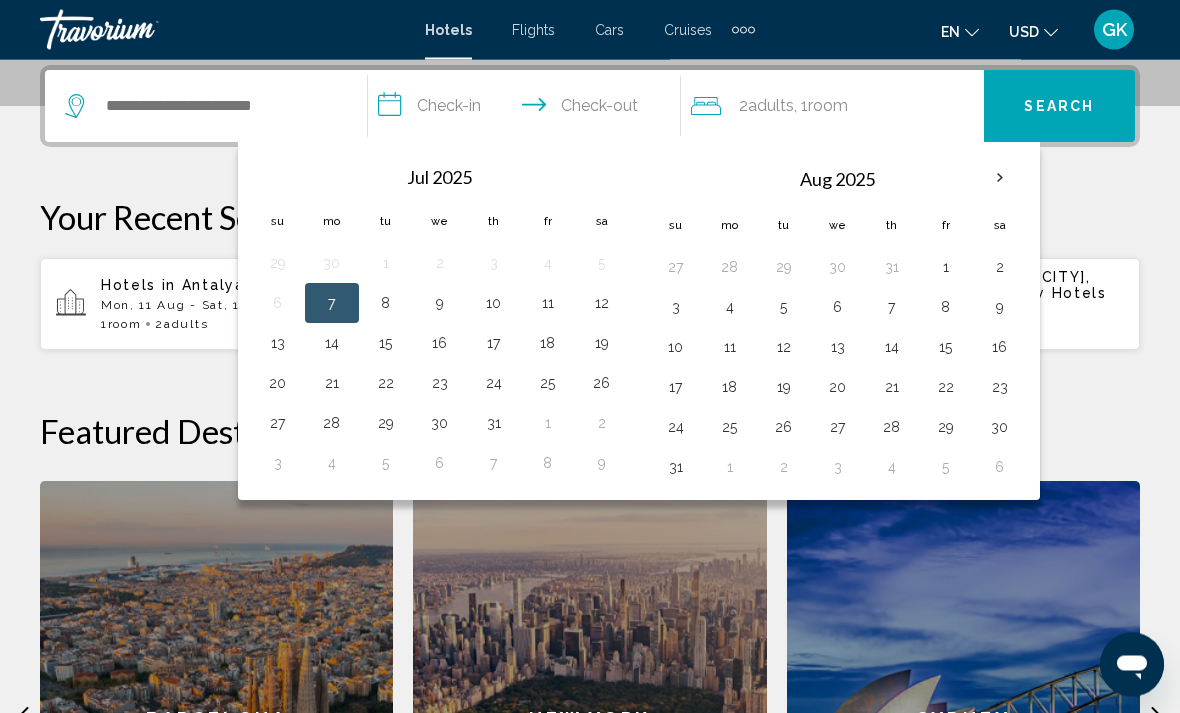scroll, scrollTop: 494, scrollLeft: 0, axis: vertical 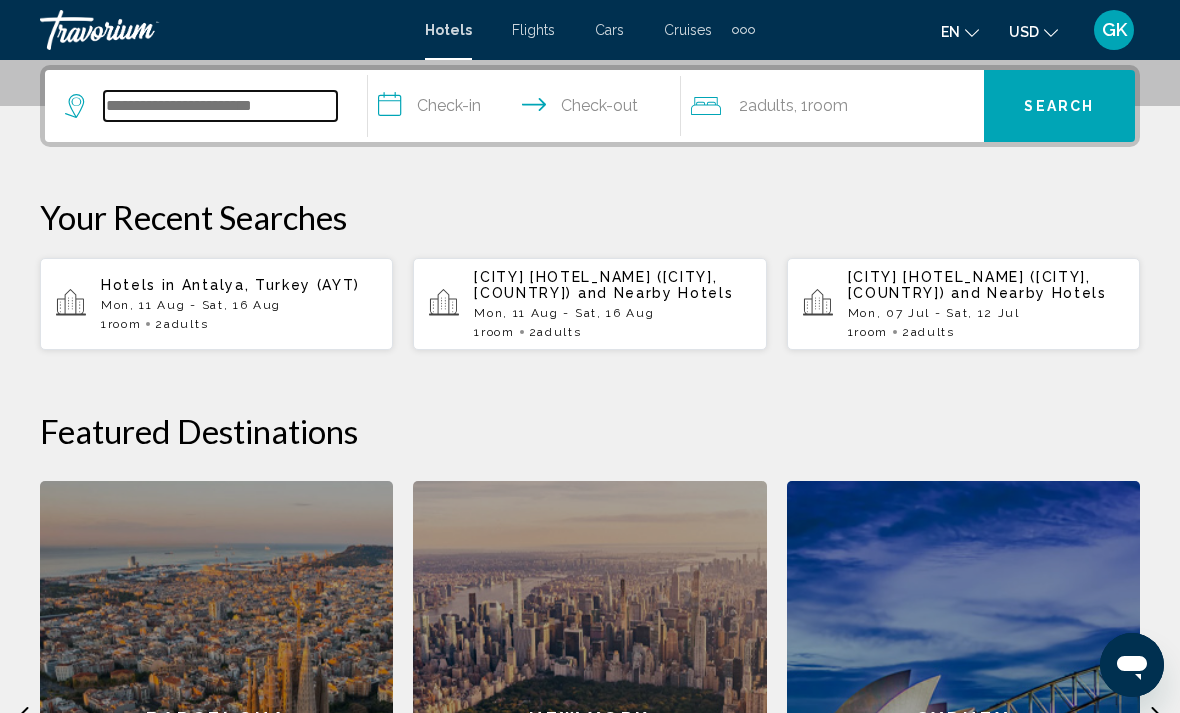 click at bounding box center (220, 106) 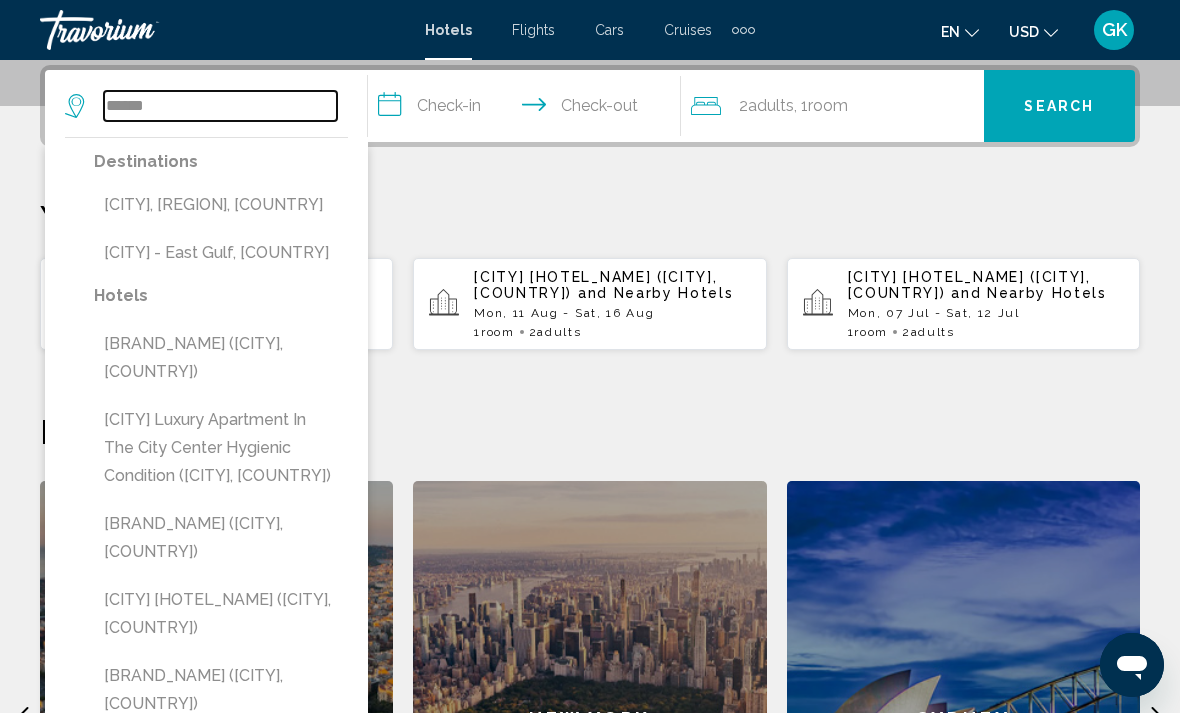 type on "******" 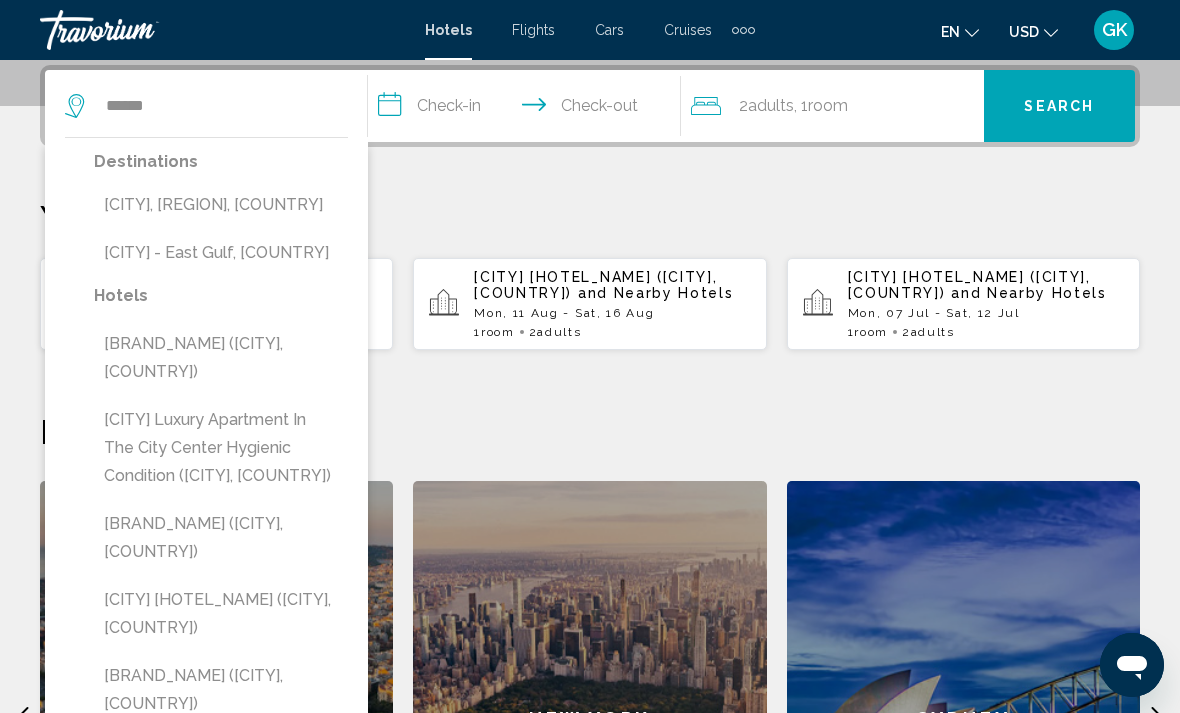 click on "[CITY], [COUNTRY], [COUNTRY]" at bounding box center [221, 205] 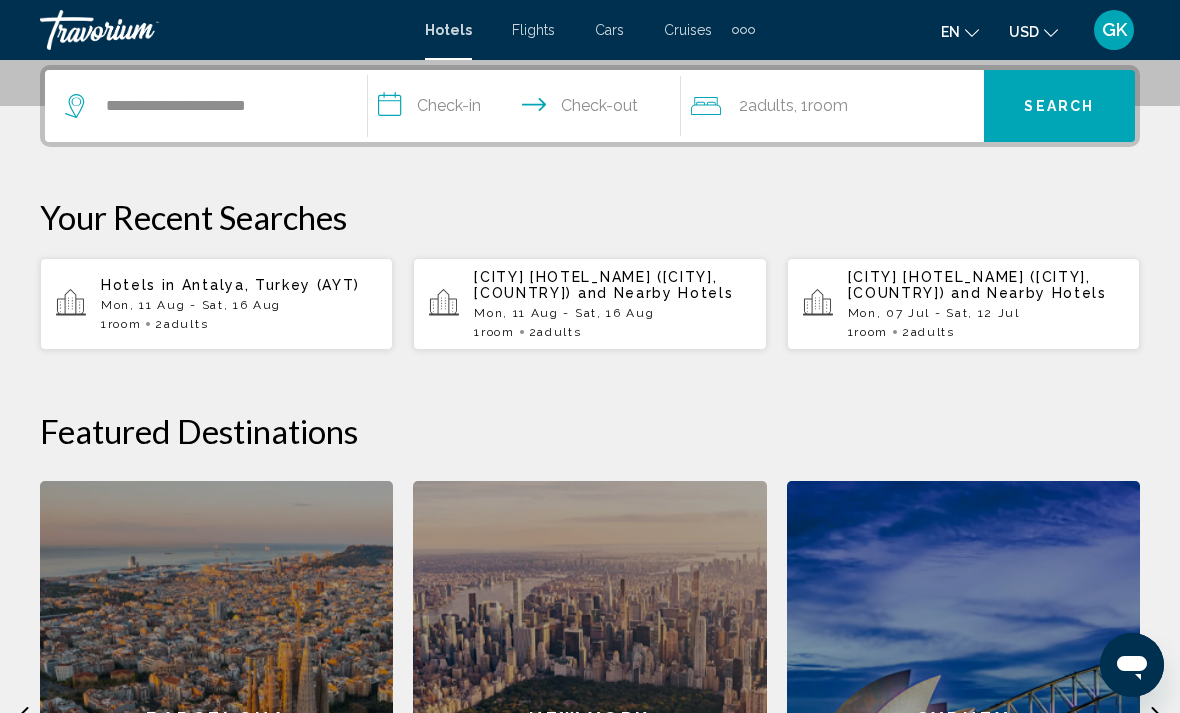 click on "**********" at bounding box center [528, 109] 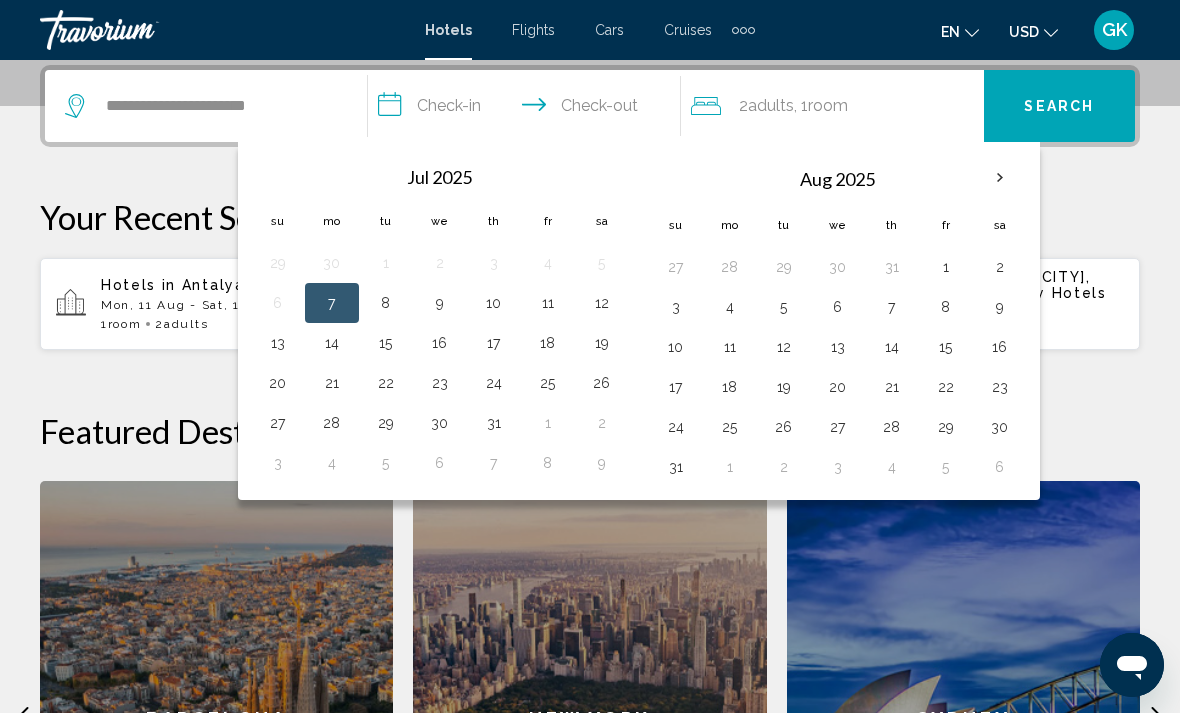 type 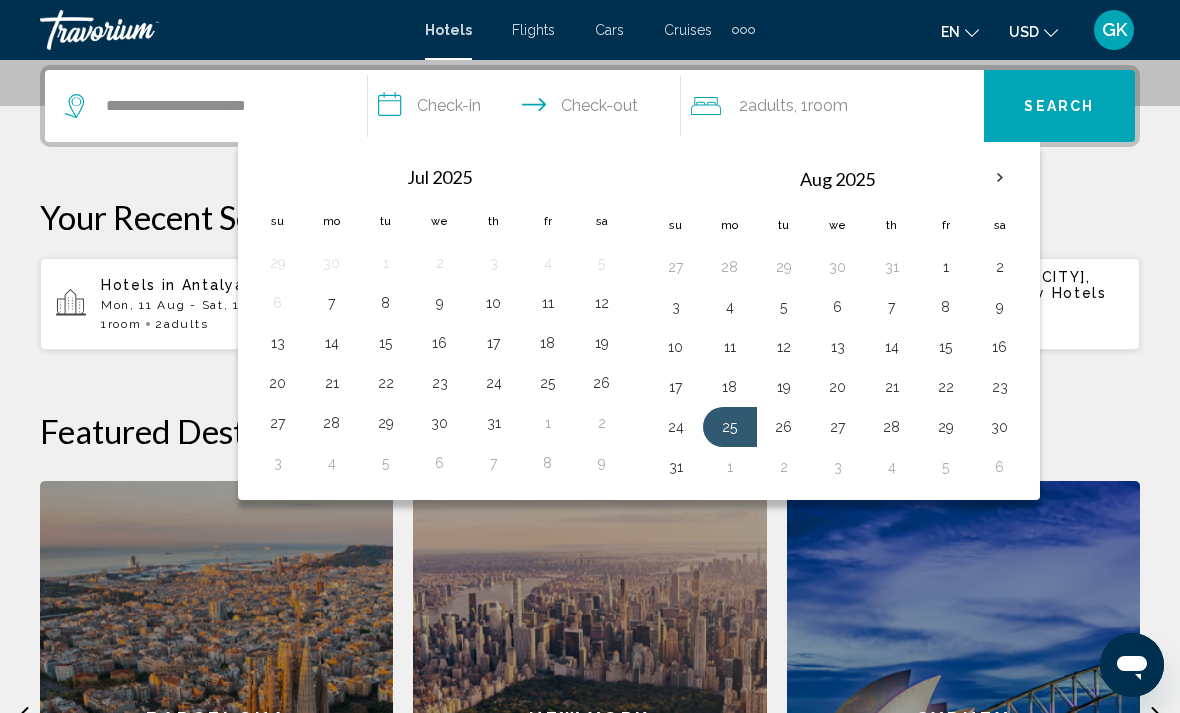 click on "18" at bounding box center (730, 387) 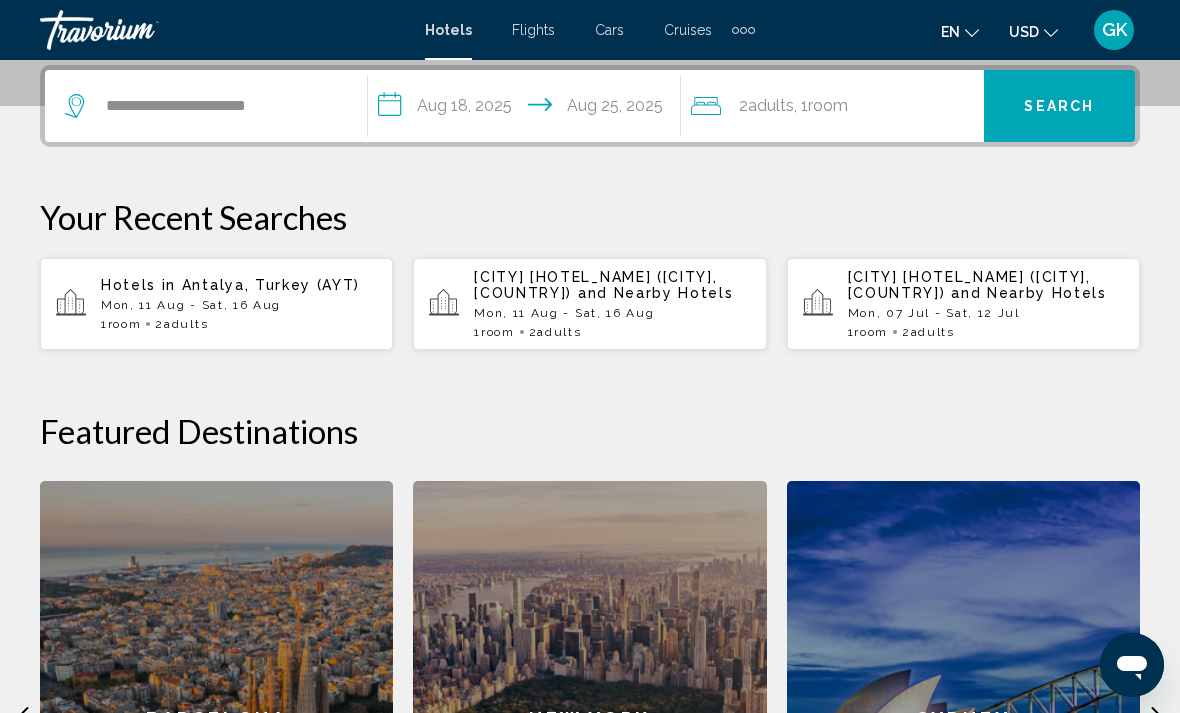 click on "**********" at bounding box center (528, 109) 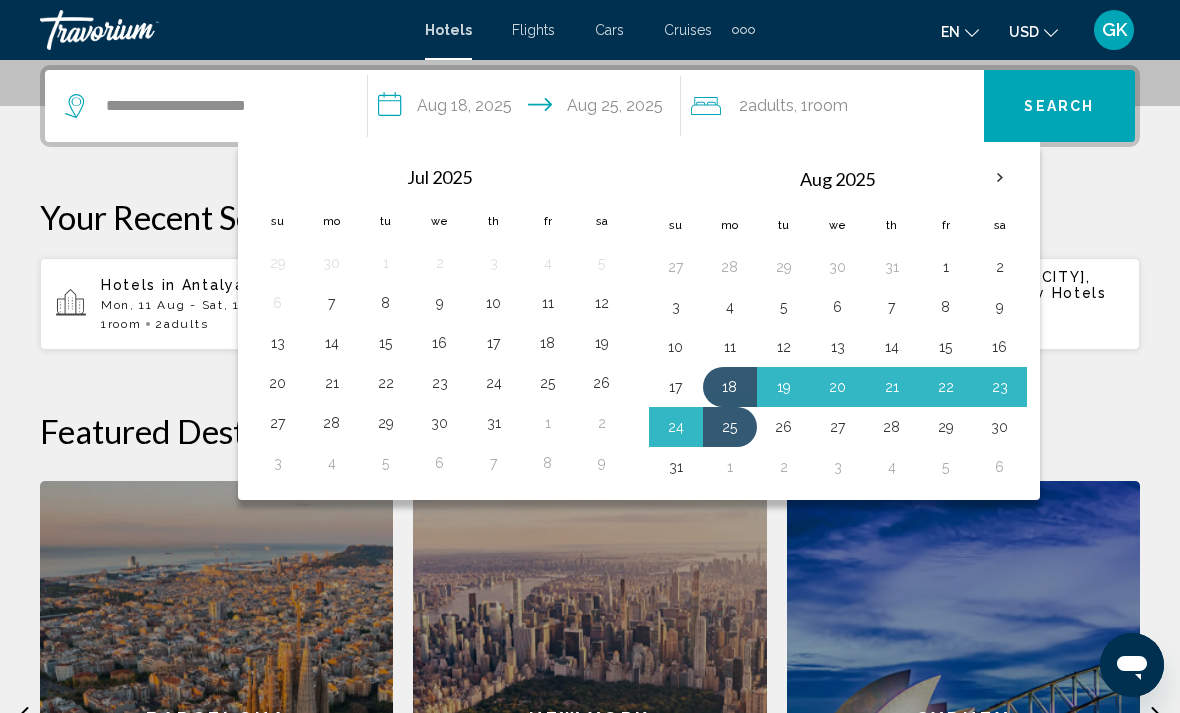 click on "Featured Destinations" at bounding box center [590, 431] 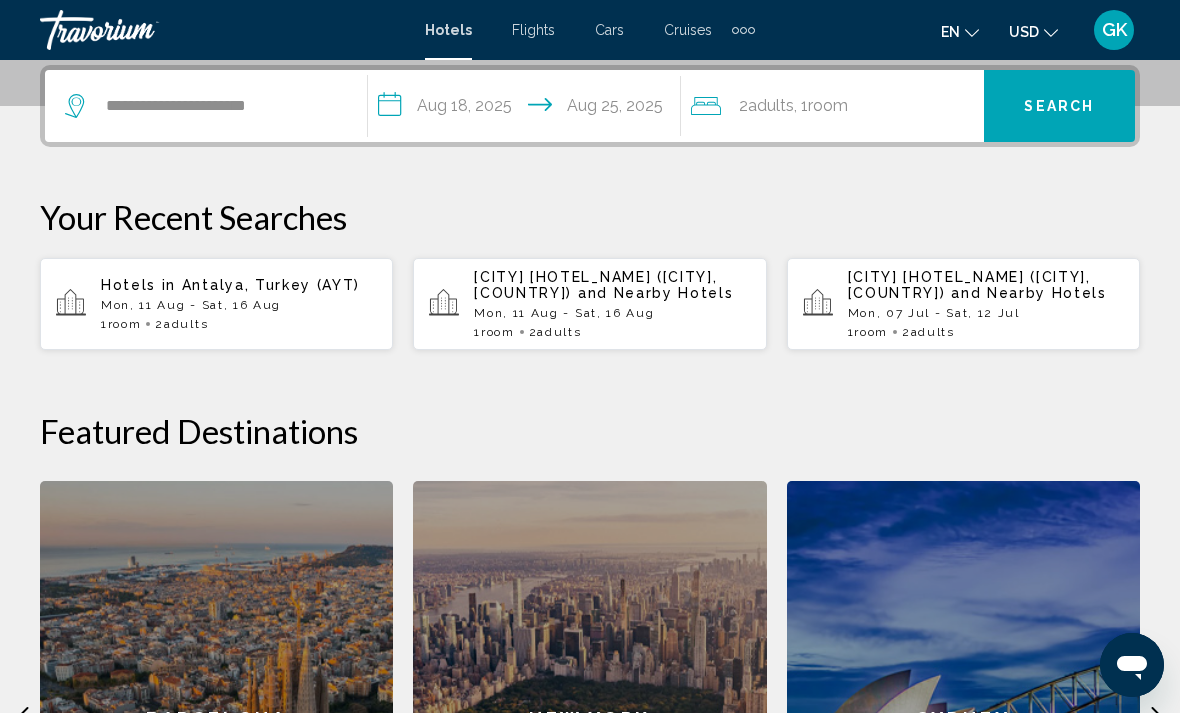 click on "Search" at bounding box center [1059, 107] 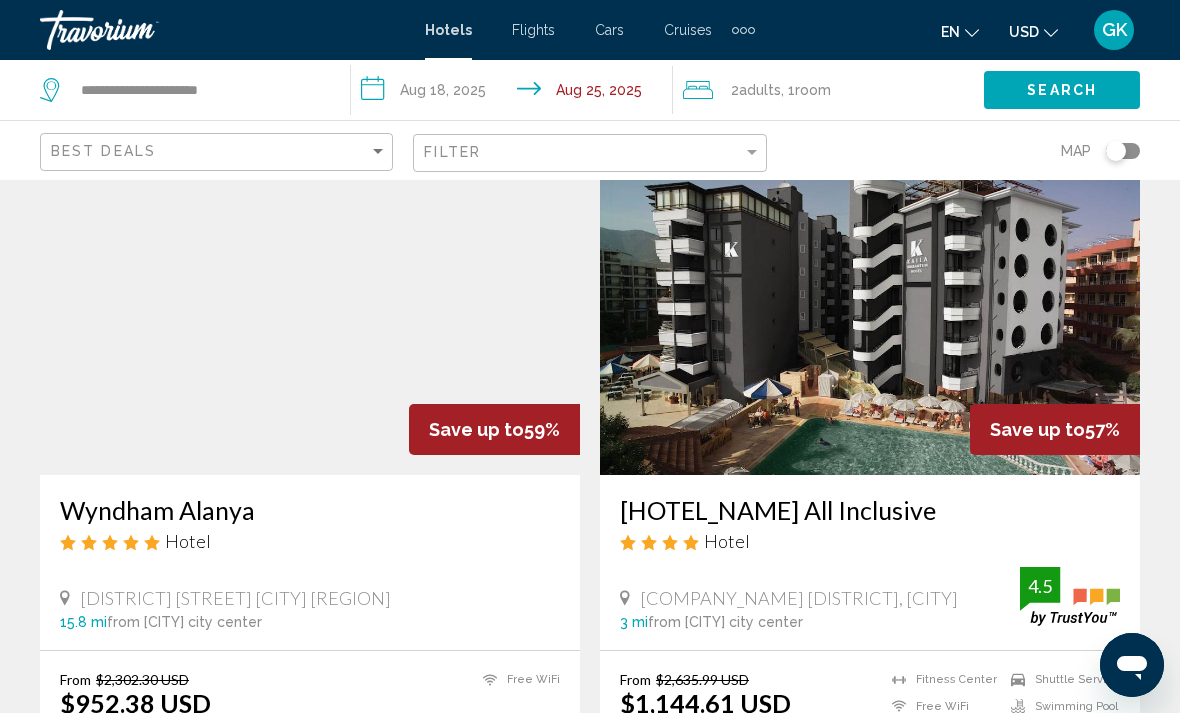 scroll, scrollTop: 108, scrollLeft: 0, axis: vertical 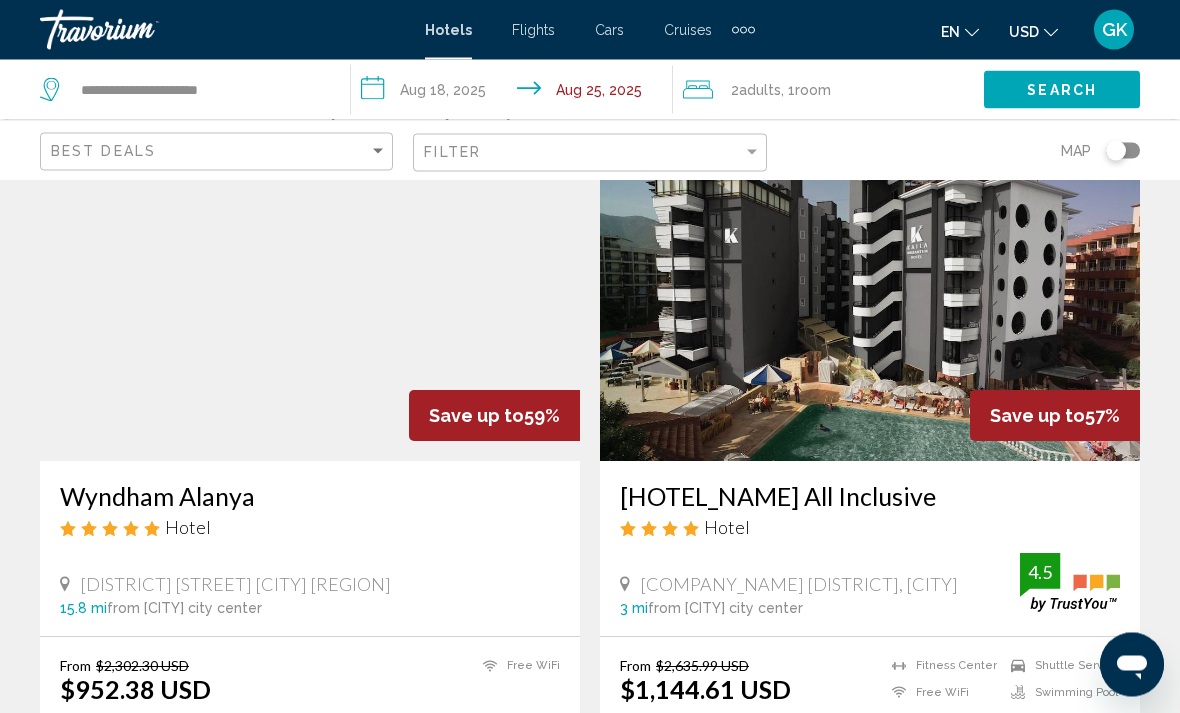 click at bounding box center (310, 302) 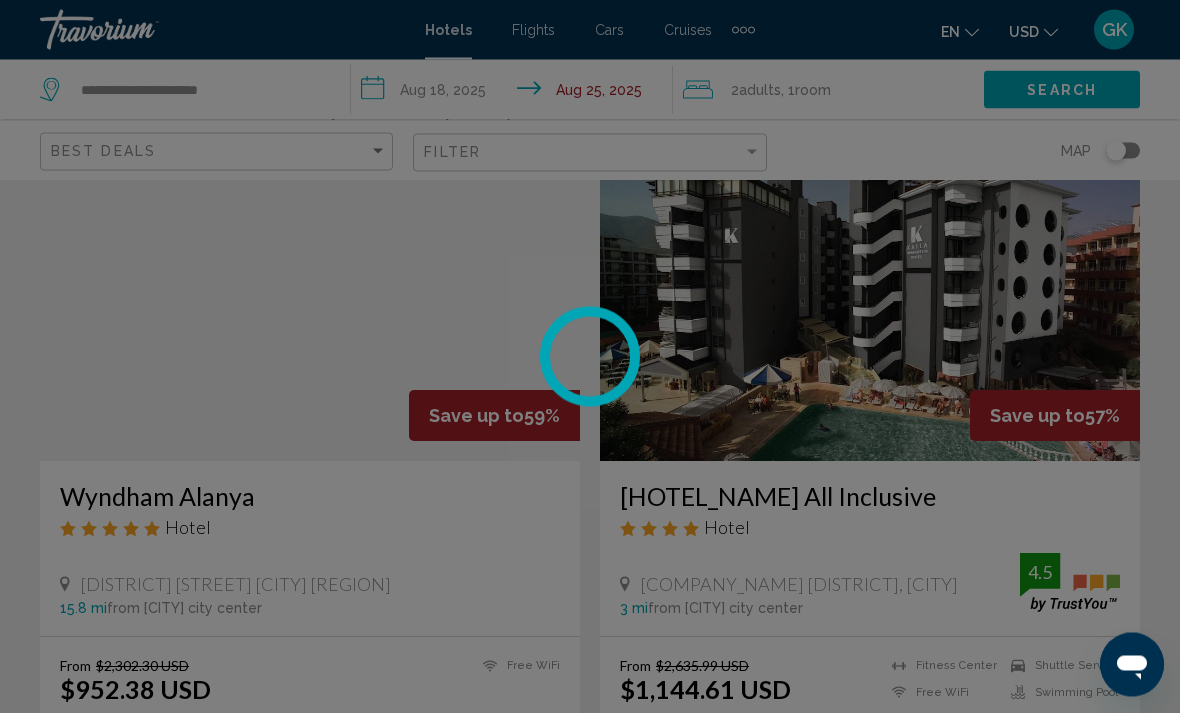 scroll, scrollTop: 109, scrollLeft: 0, axis: vertical 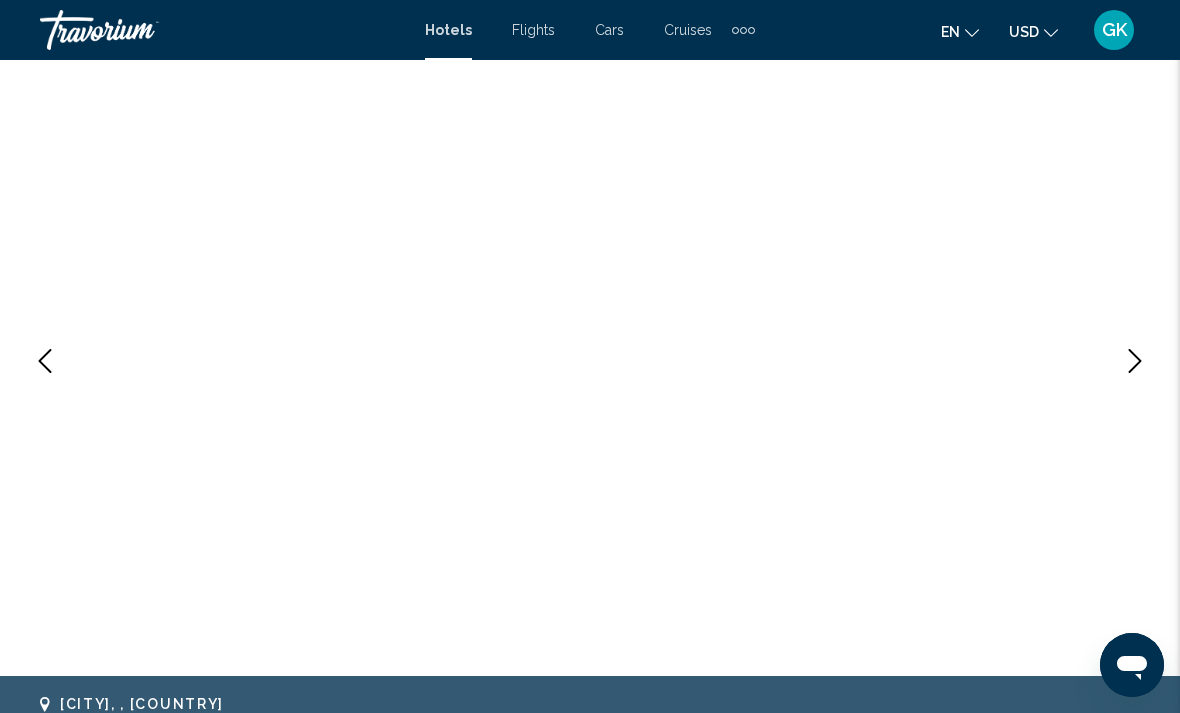 click at bounding box center [1135, 361] 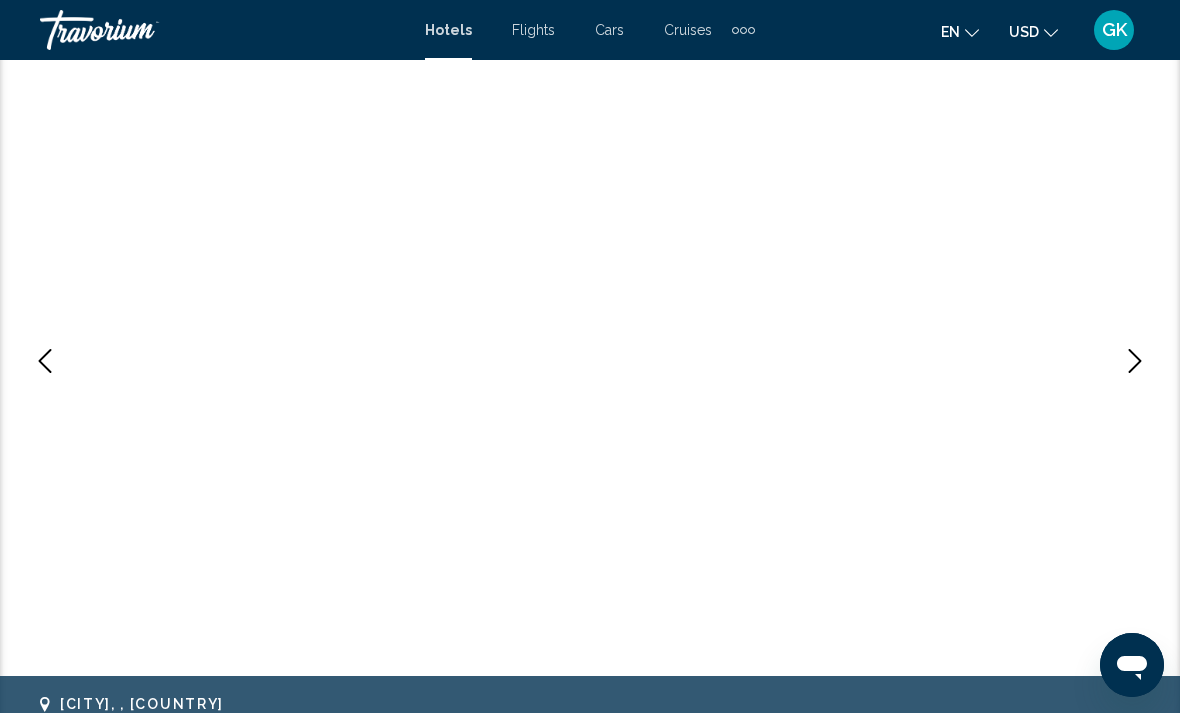 click at bounding box center (1135, 361) 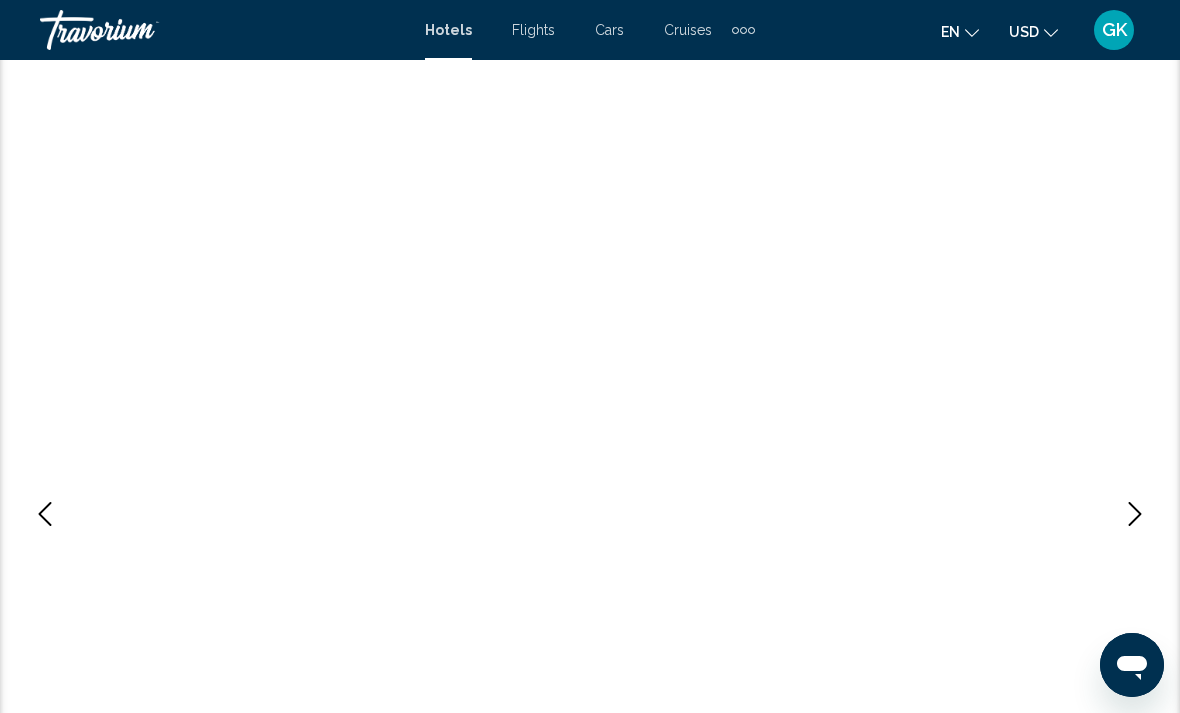 scroll, scrollTop: 0, scrollLeft: 0, axis: both 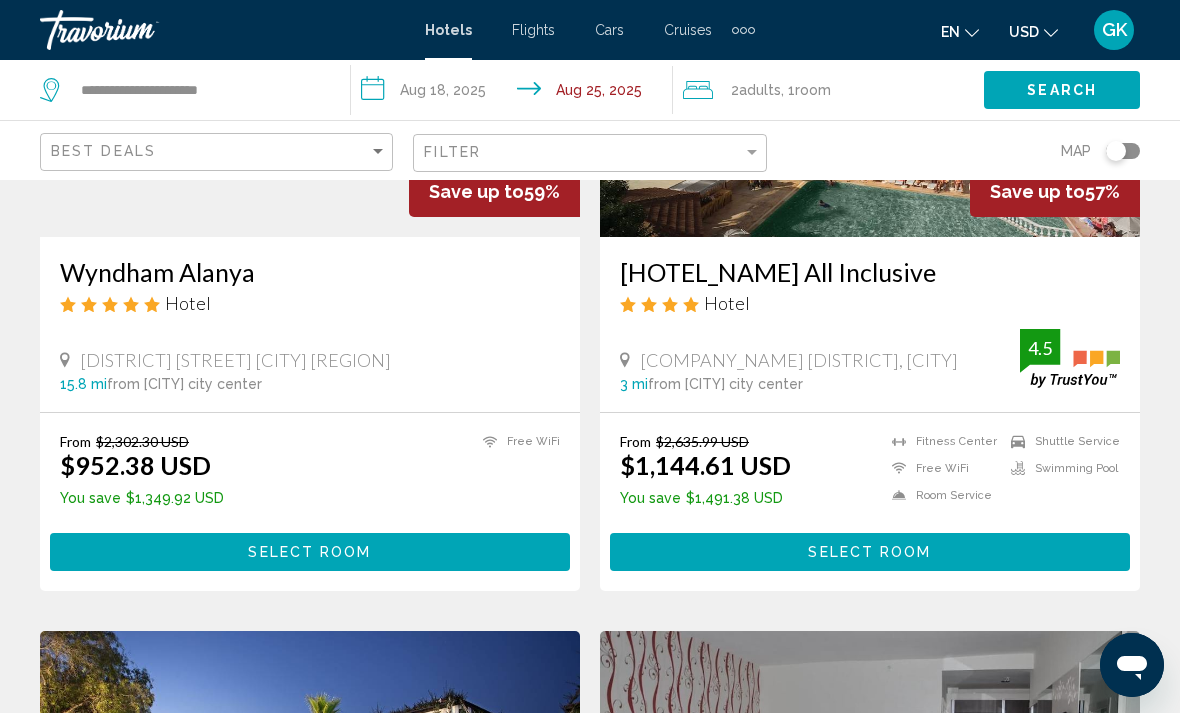 click at bounding box center [310, 77] 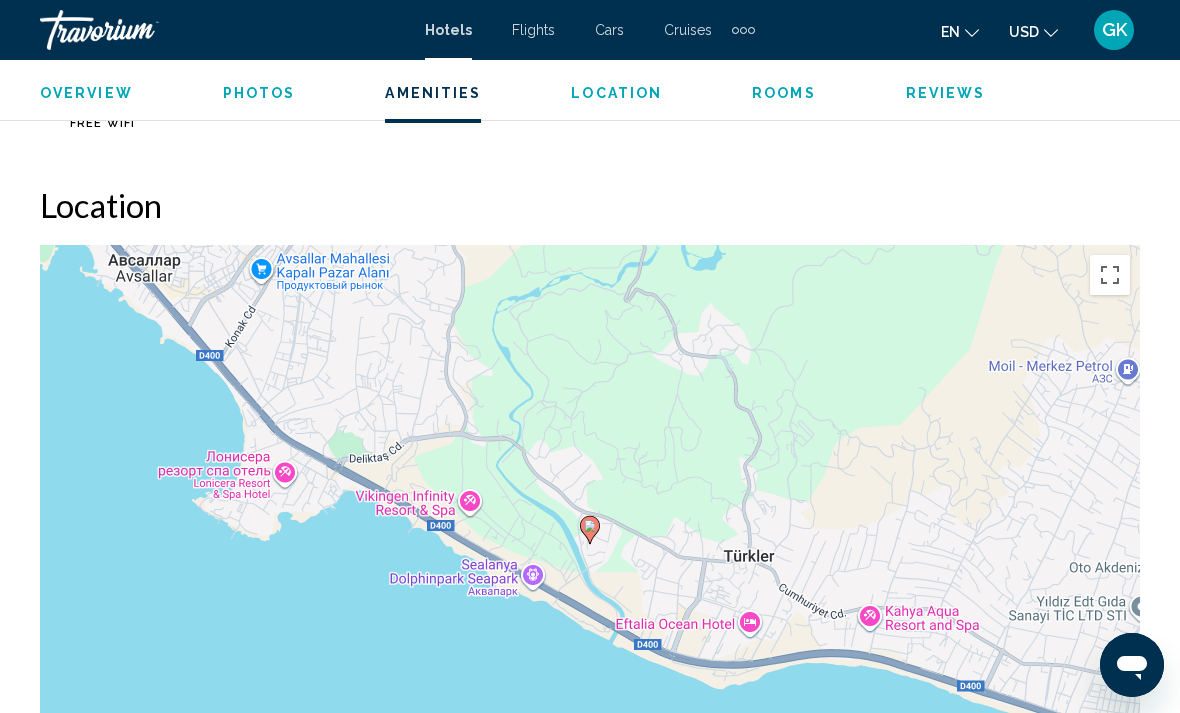 scroll, scrollTop: 2116, scrollLeft: 0, axis: vertical 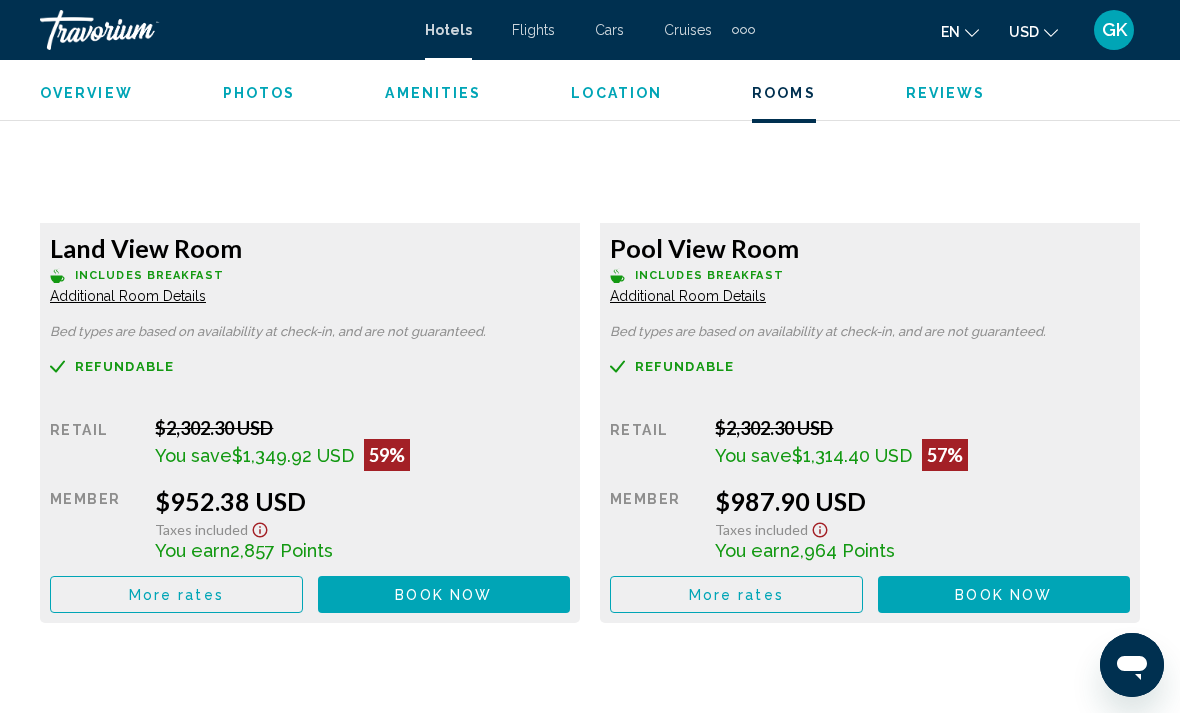 click on "More rates" at bounding box center (176, 595) 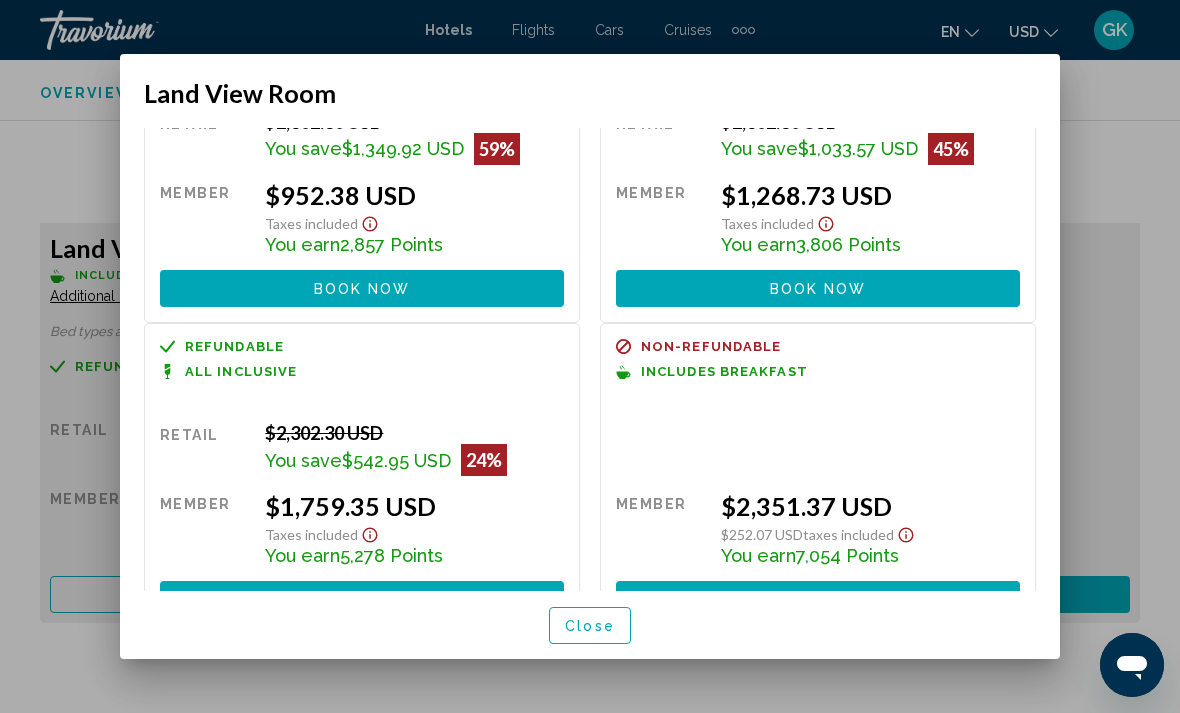 scroll, scrollTop: 135, scrollLeft: 0, axis: vertical 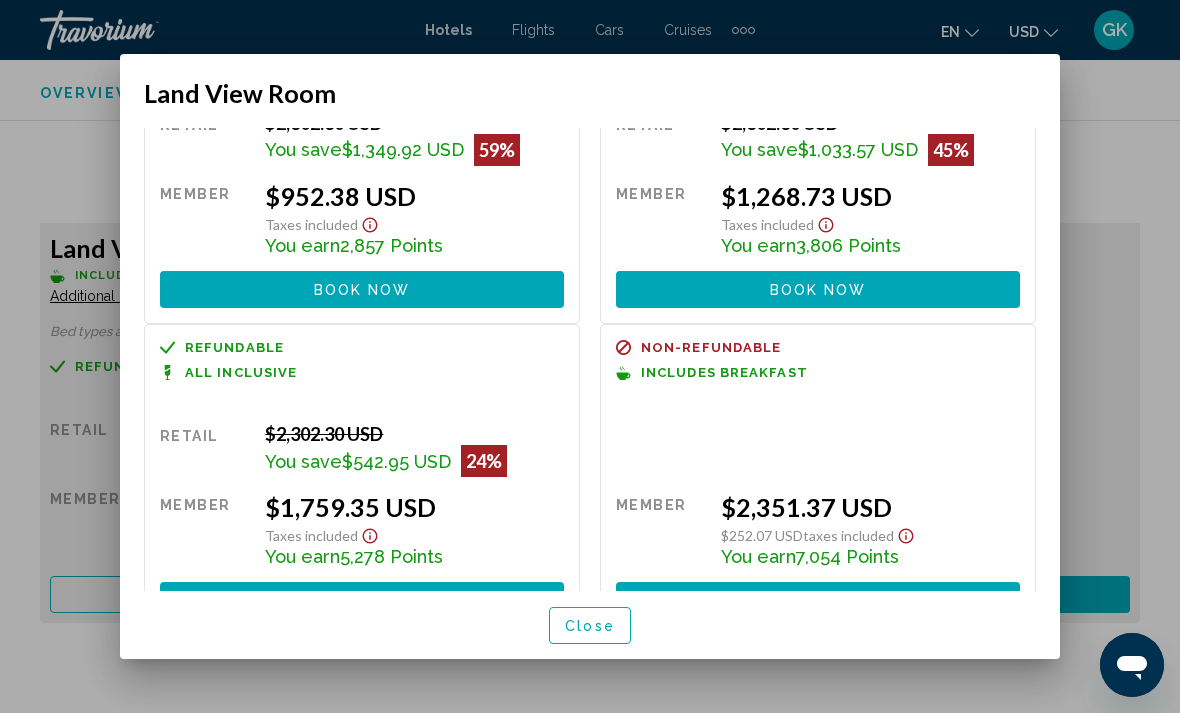click on "Close" at bounding box center [590, 626] 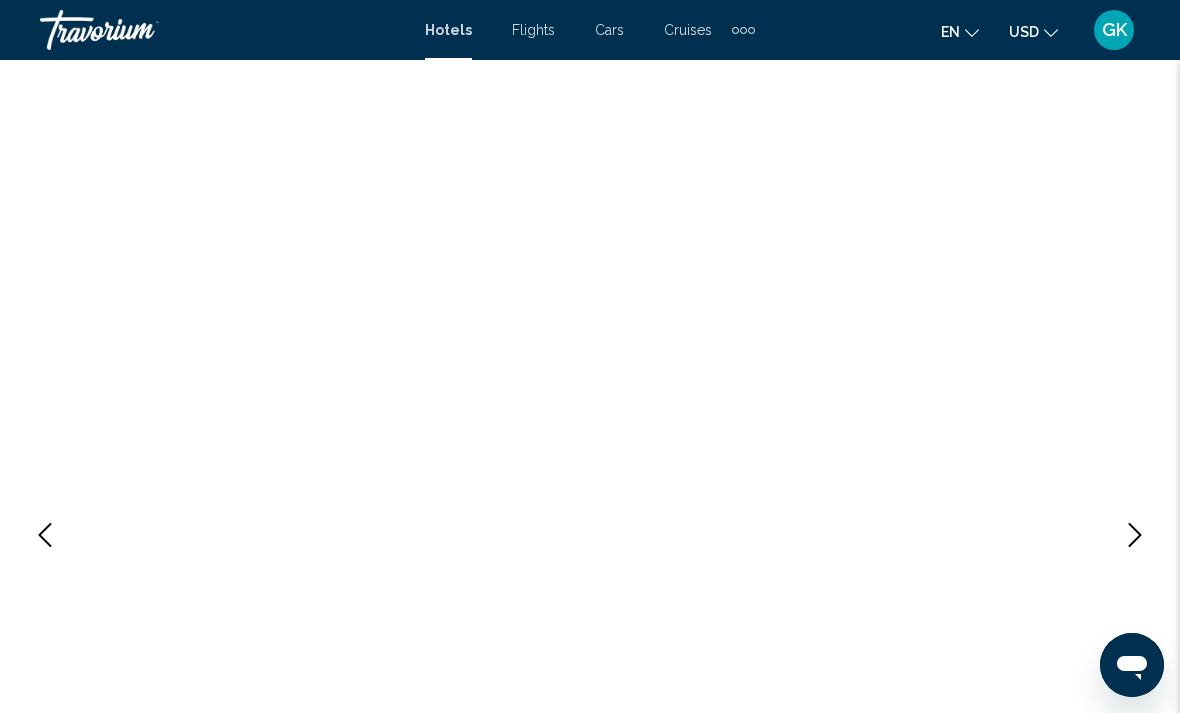 scroll, scrollTop: 3209, scrollLeft: 0, axis: vertical 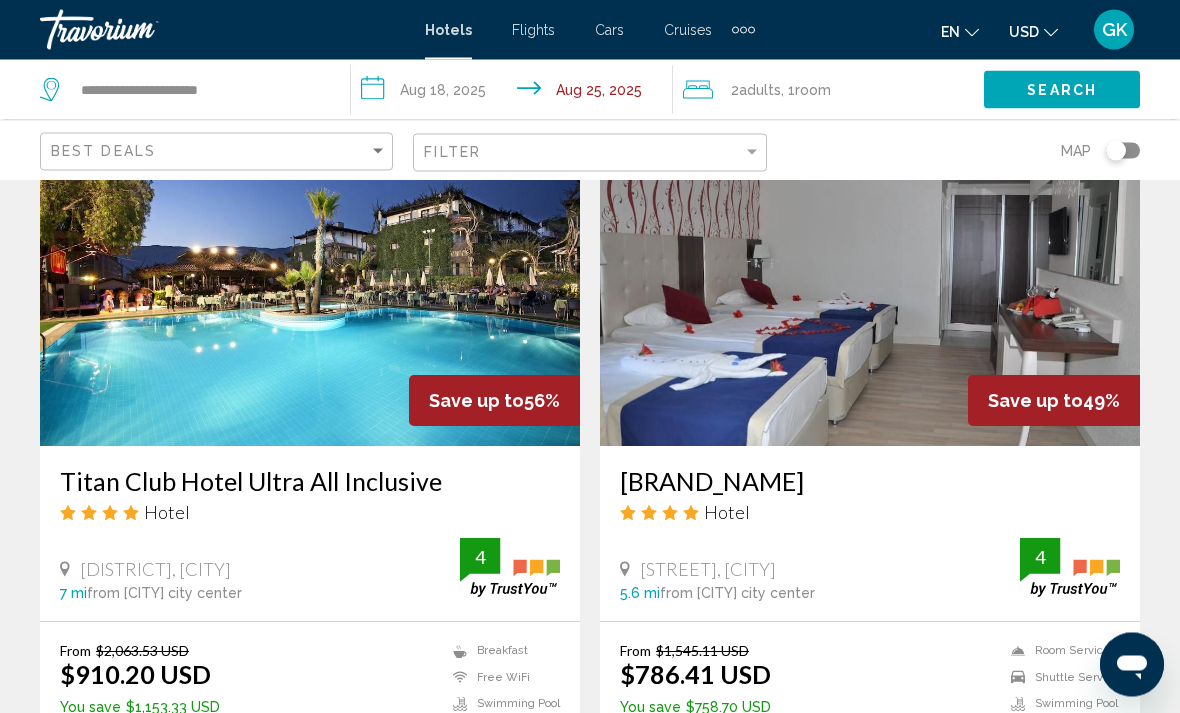 click at bounding box center [310, 287] 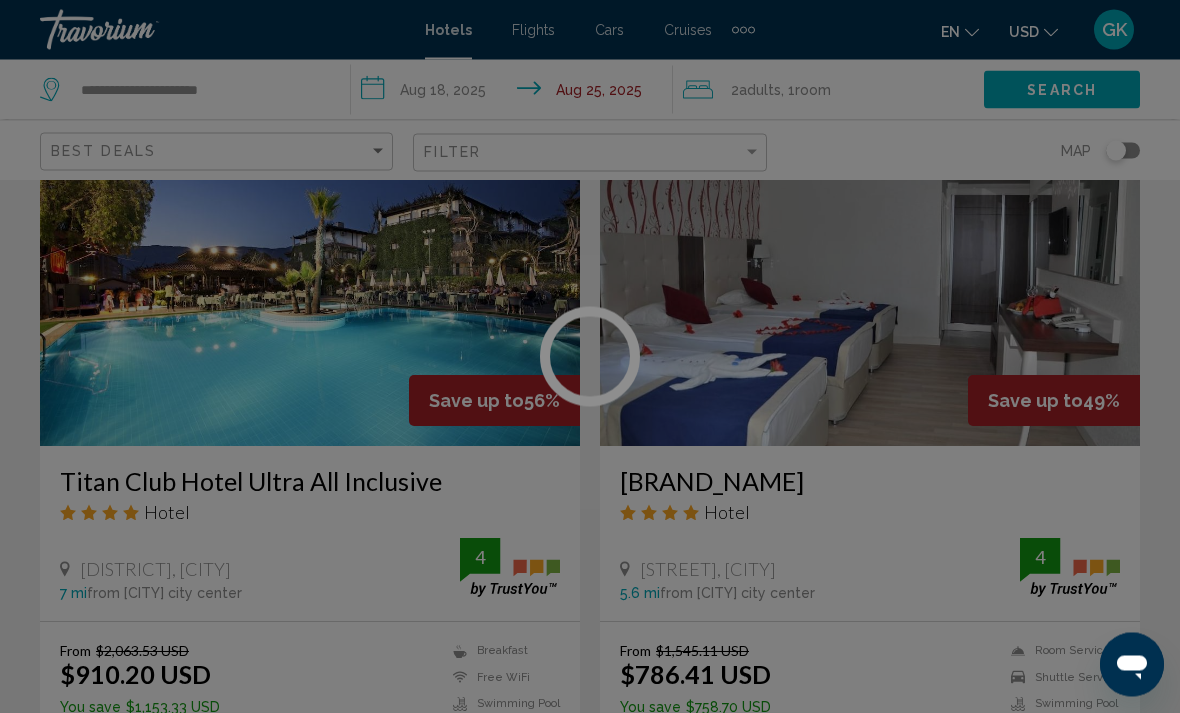 scroll, scrollTop: 838, scrollLeft: 0, axis: vertical 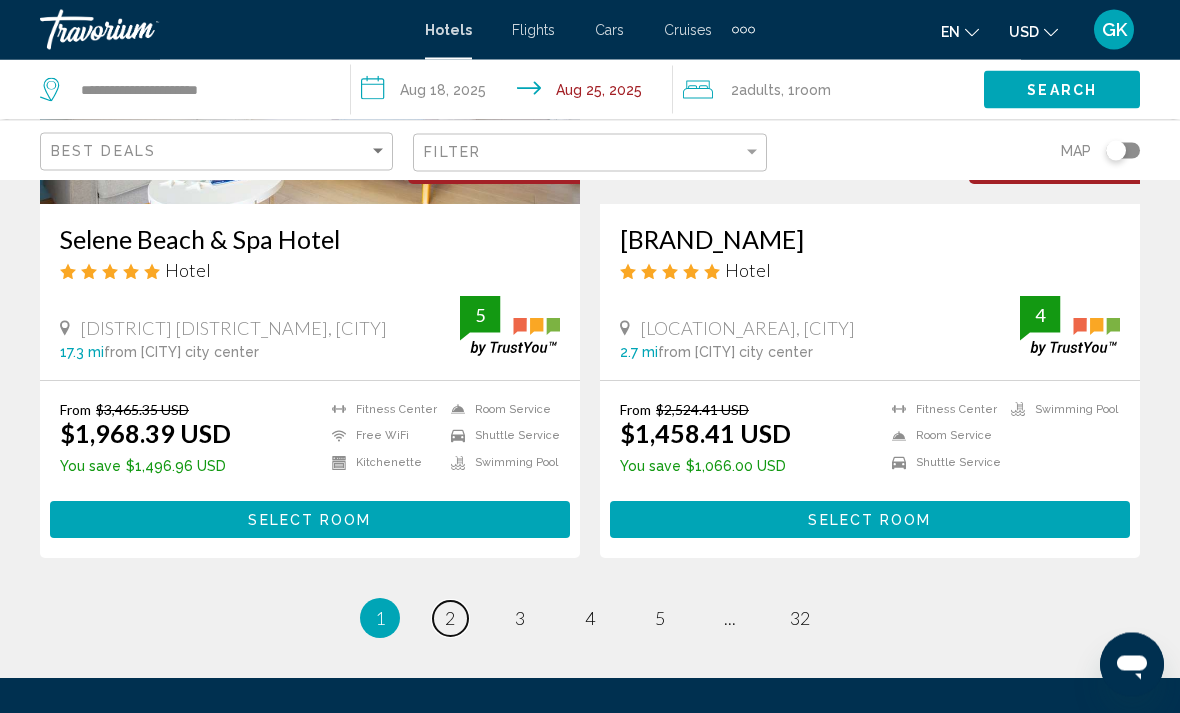 click on "page  2" at bounding box center [450, 619] 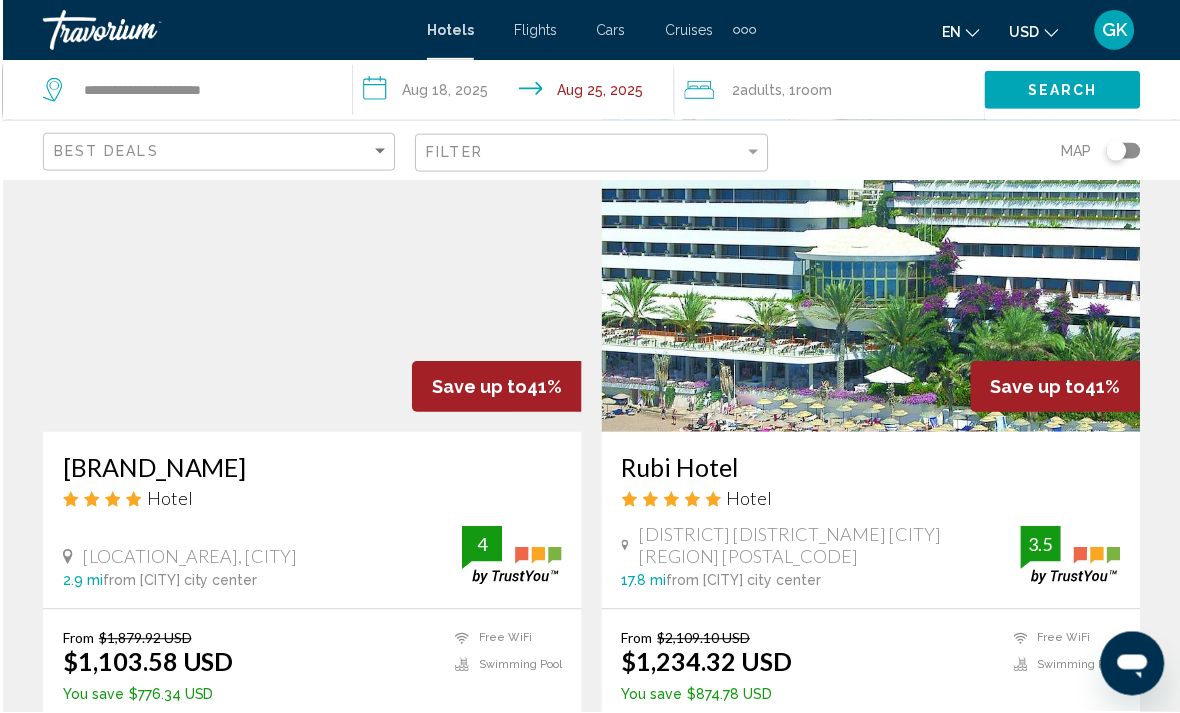 scroll, scrollTop: 862, scrollLeft: 0, axis: vertical 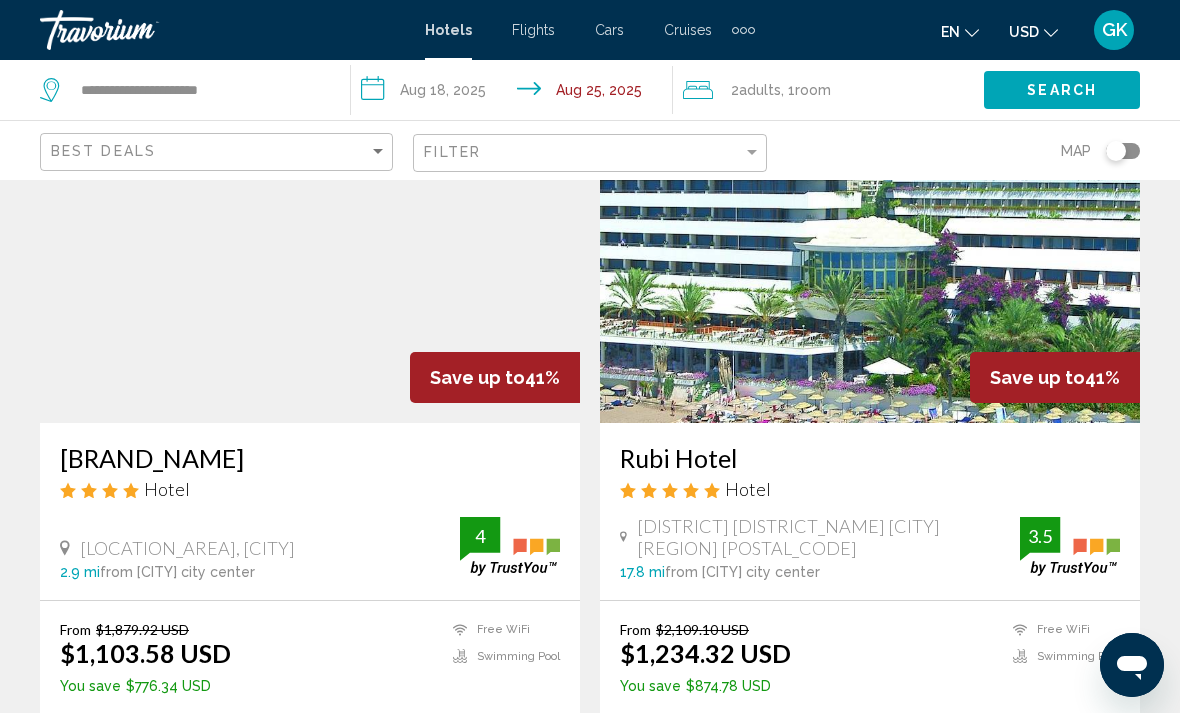 click at bounding box center [870, 263] 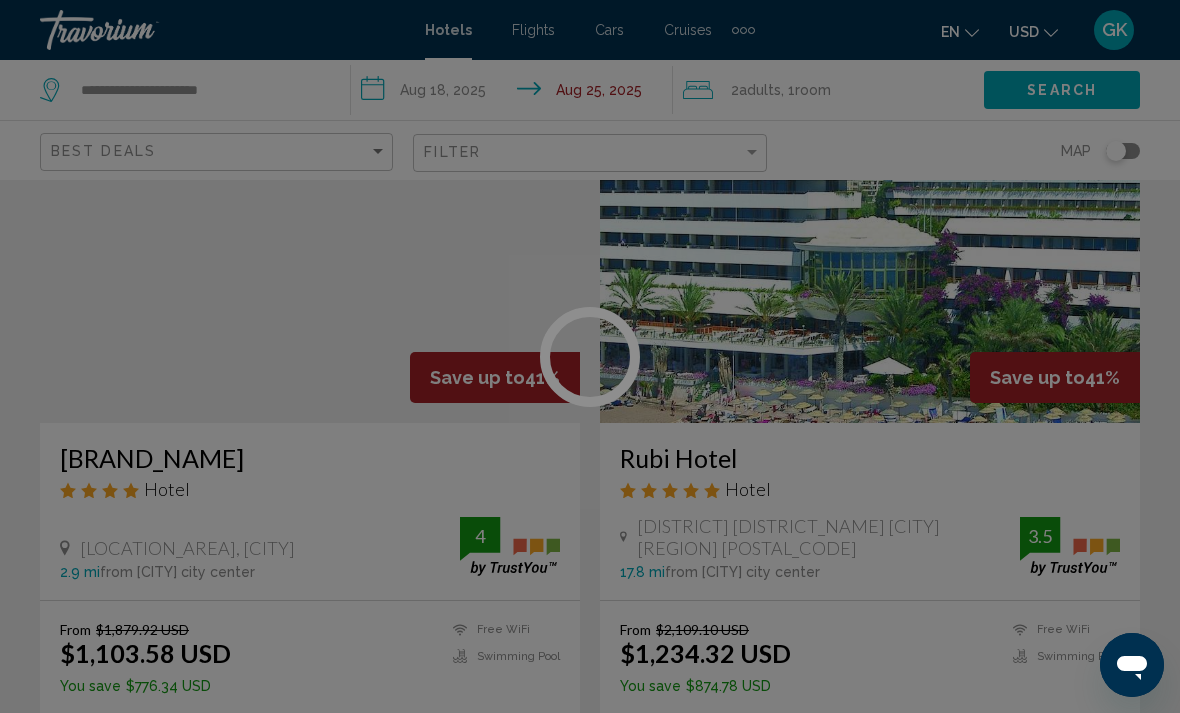 scroll, scrollTop: 0, scrollLeft: 0, axis: both 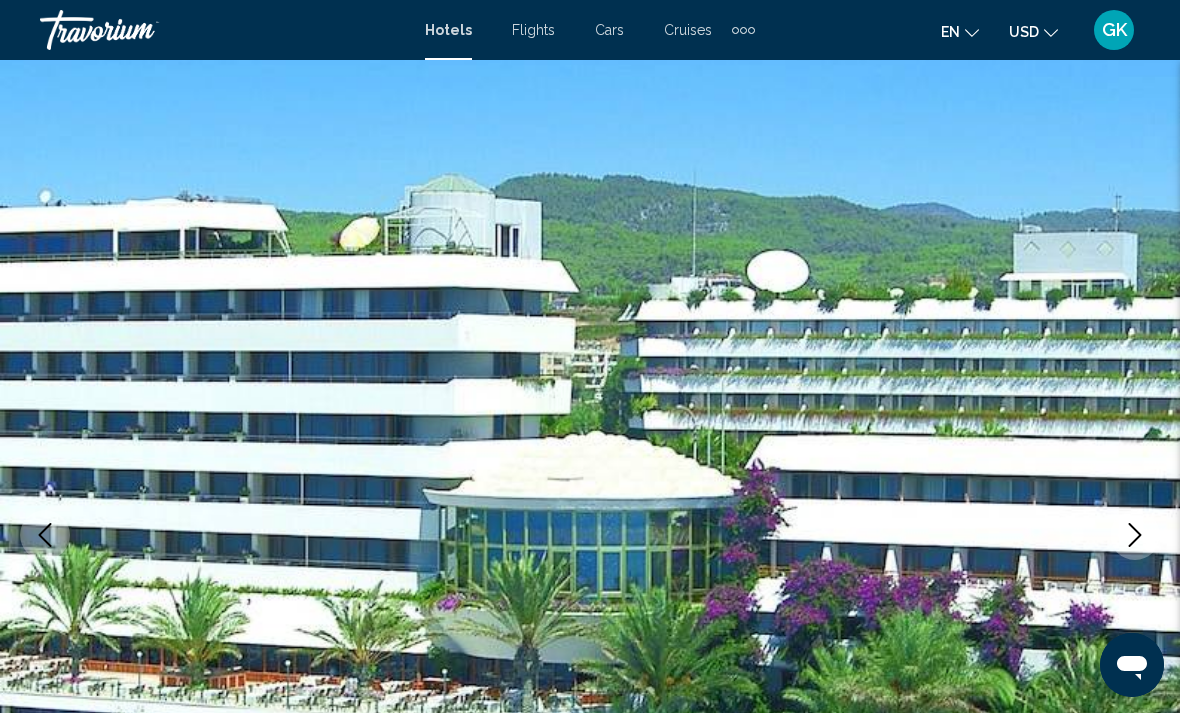 click at bounding box center [1135, 535] 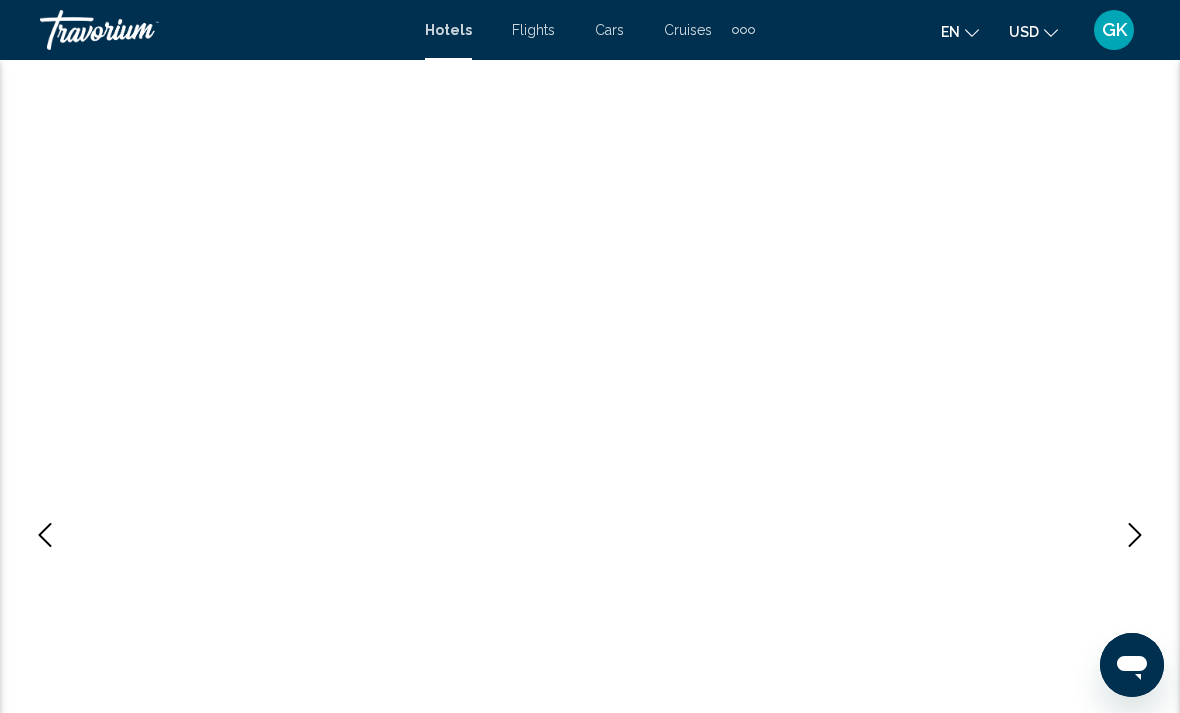 click at bounding box center (1135, 535) 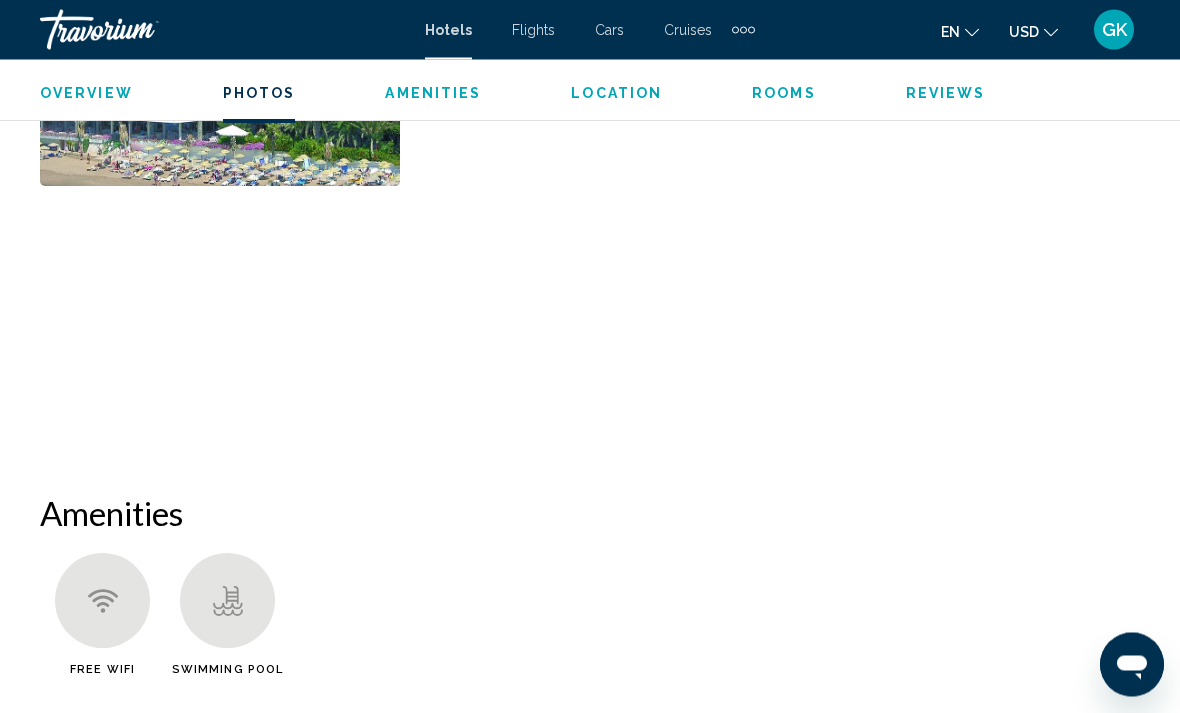 scroll, scrollTop: 1543, scrollLeft: 0, axis: vertical 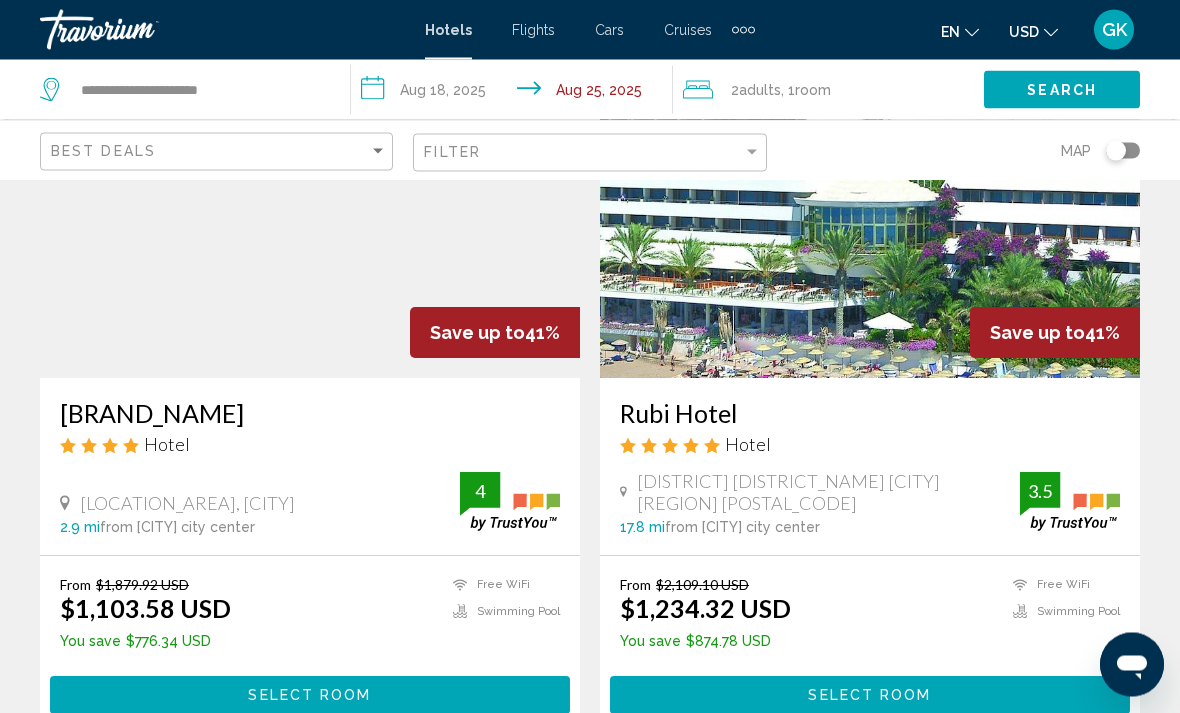 click at bounding box center (310, 219) 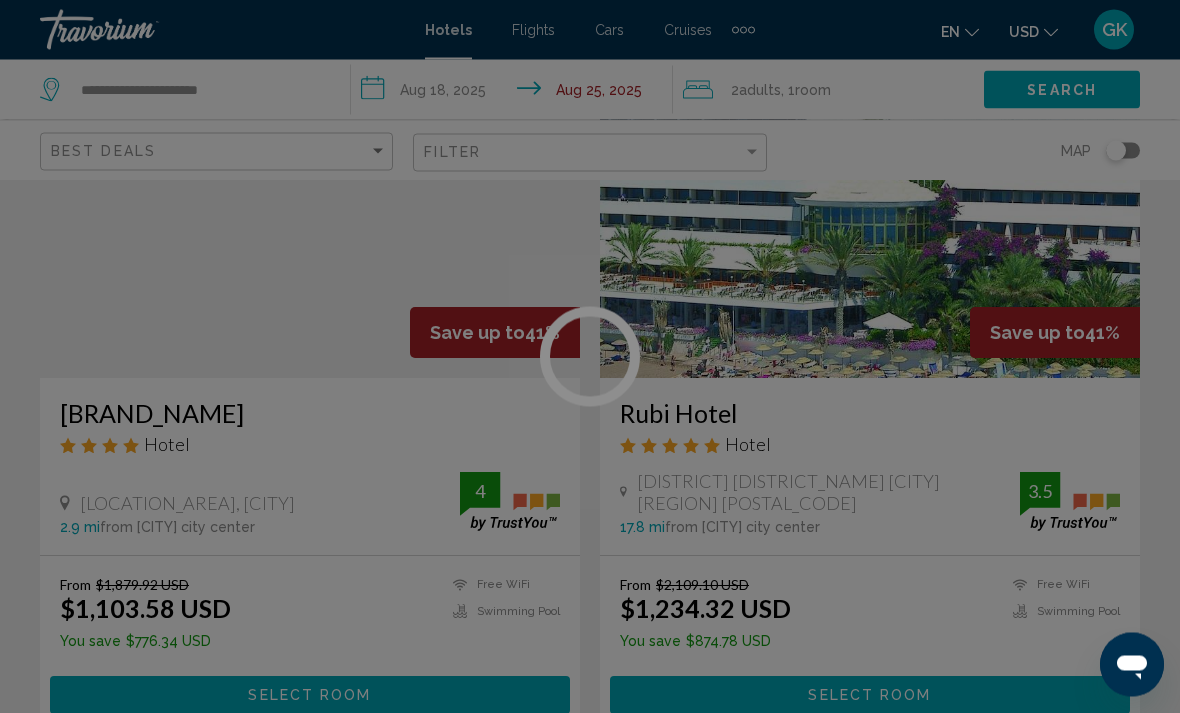 scroll, scrollTop: 907, scrollLeft: 0, axis: vertical 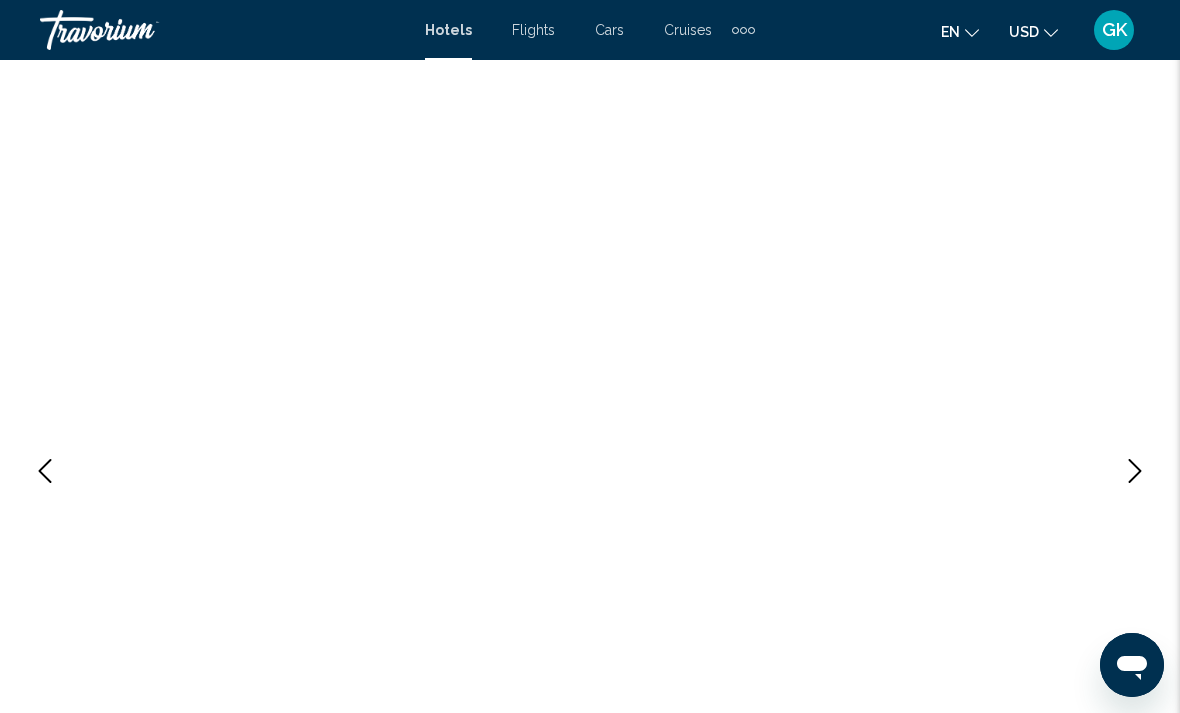 click at bounding box center (1135, 471) 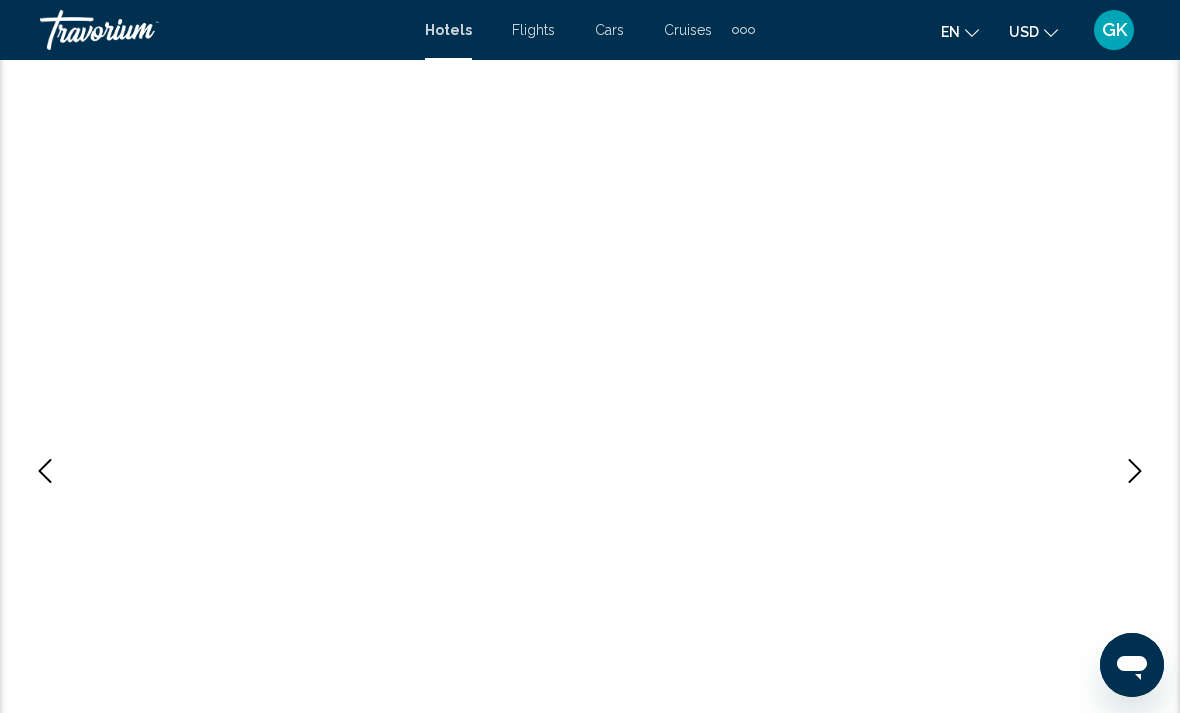 click at bounding box center [1135, 471] 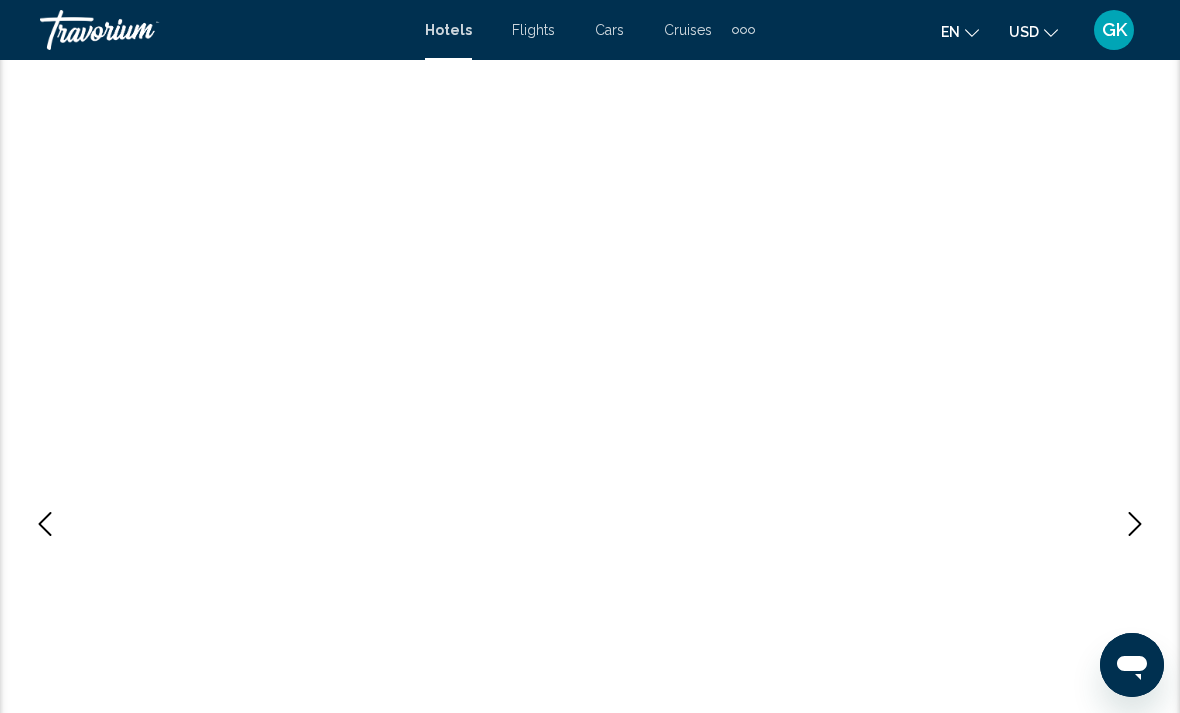scroll, scrollTop: 0, scrollLeft: 0, axis: both 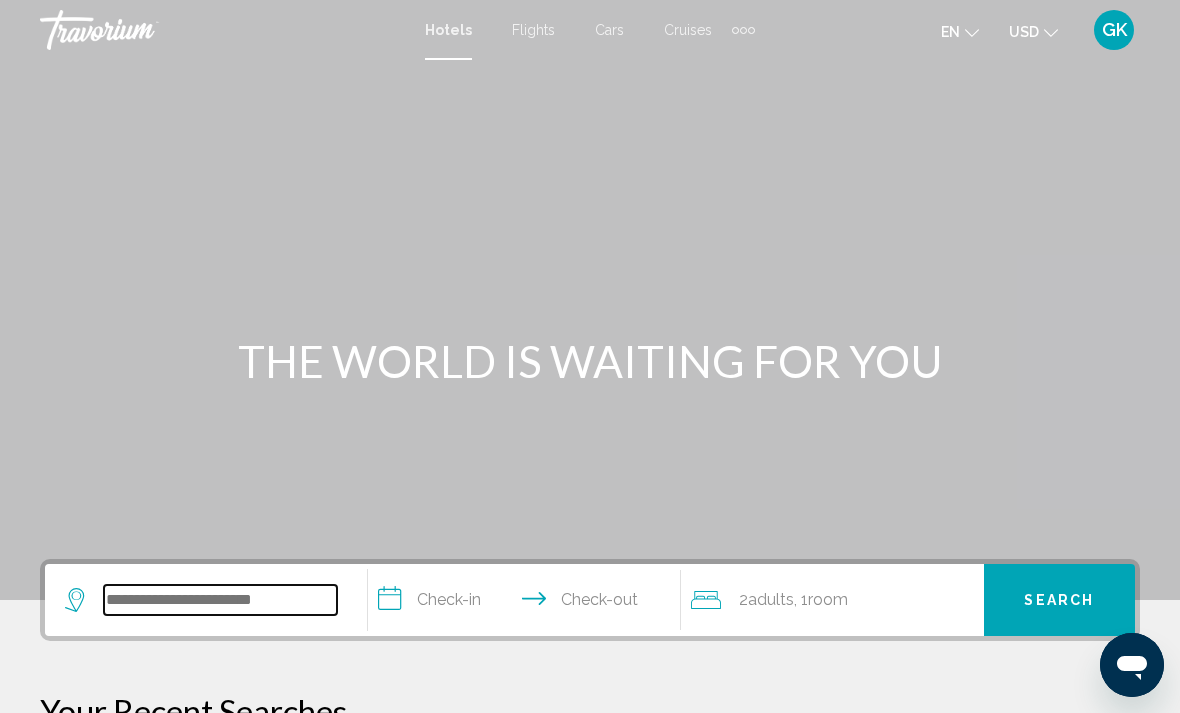 click at bounding box center [220, 600] 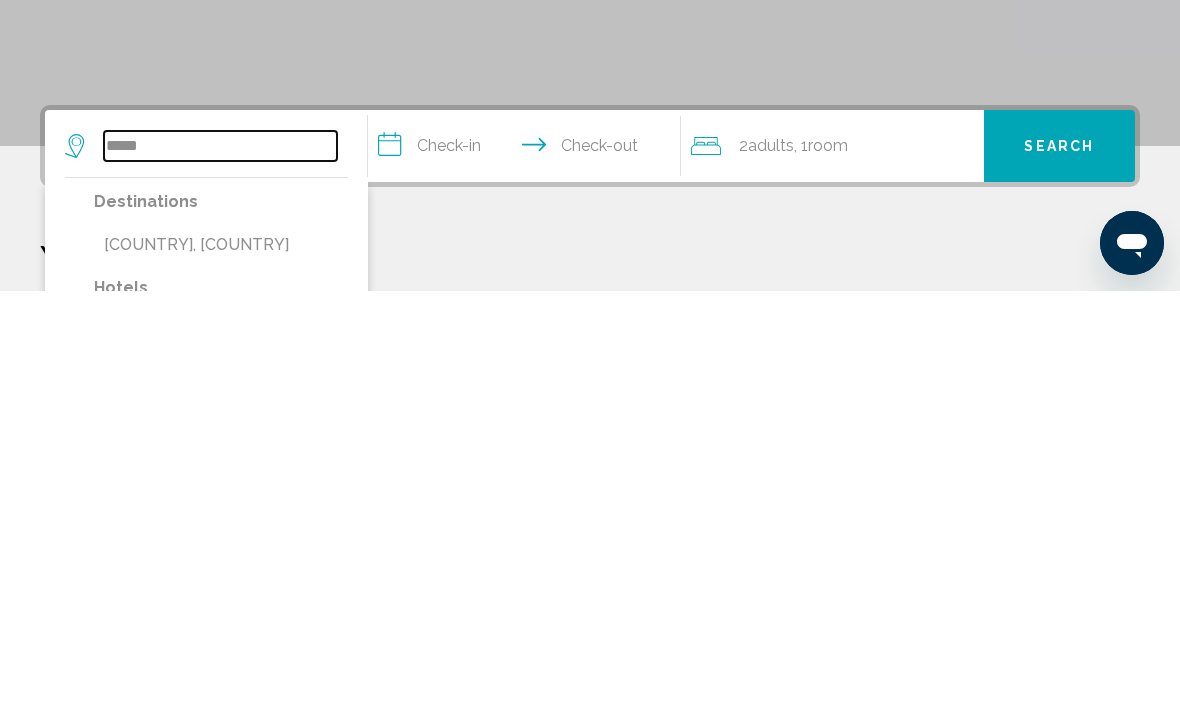 type on "*****" 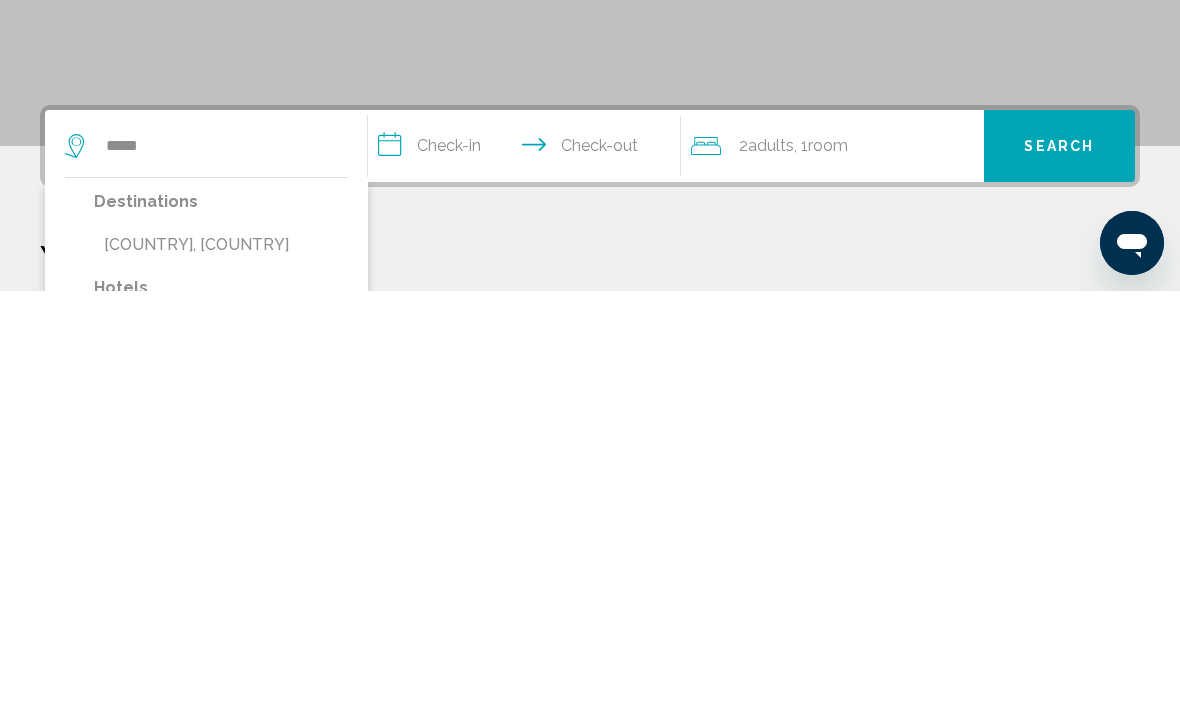 click on "[COUNTRY], [COUNTRY]" at bounding box center [221, 667] 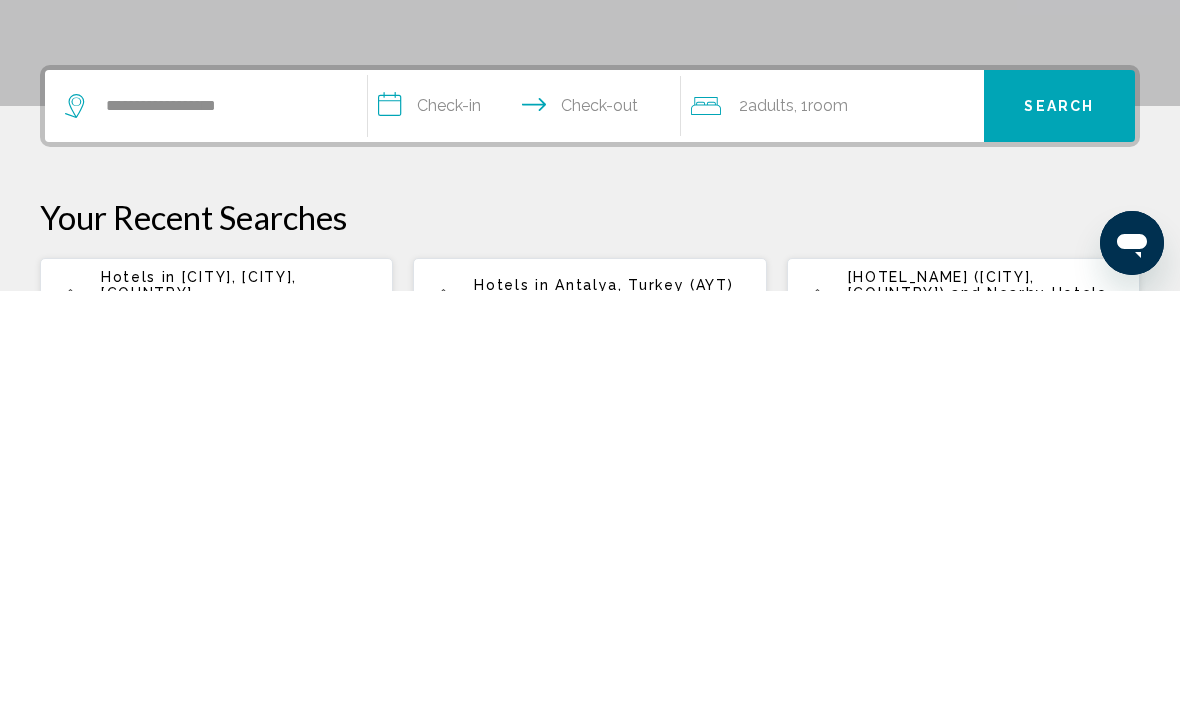 click on "**********" at bounding box center [528, 531] 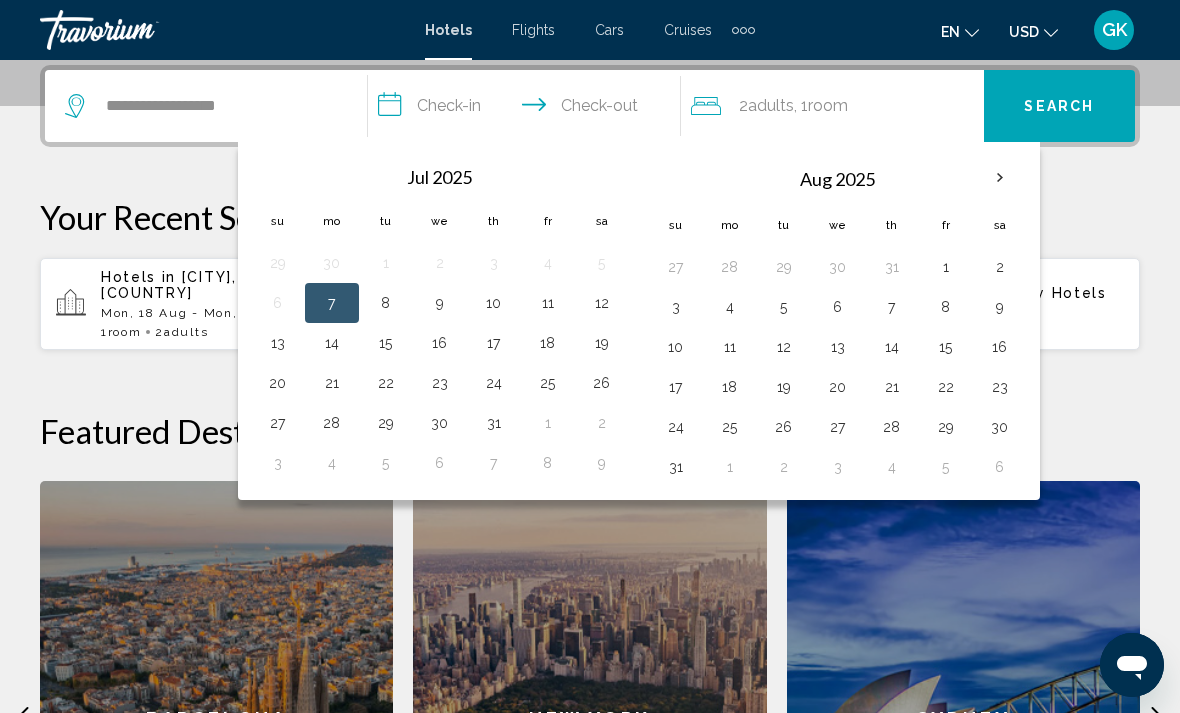 scroll, scrollTop: 480, scrollLeft: 0, axis: vertical 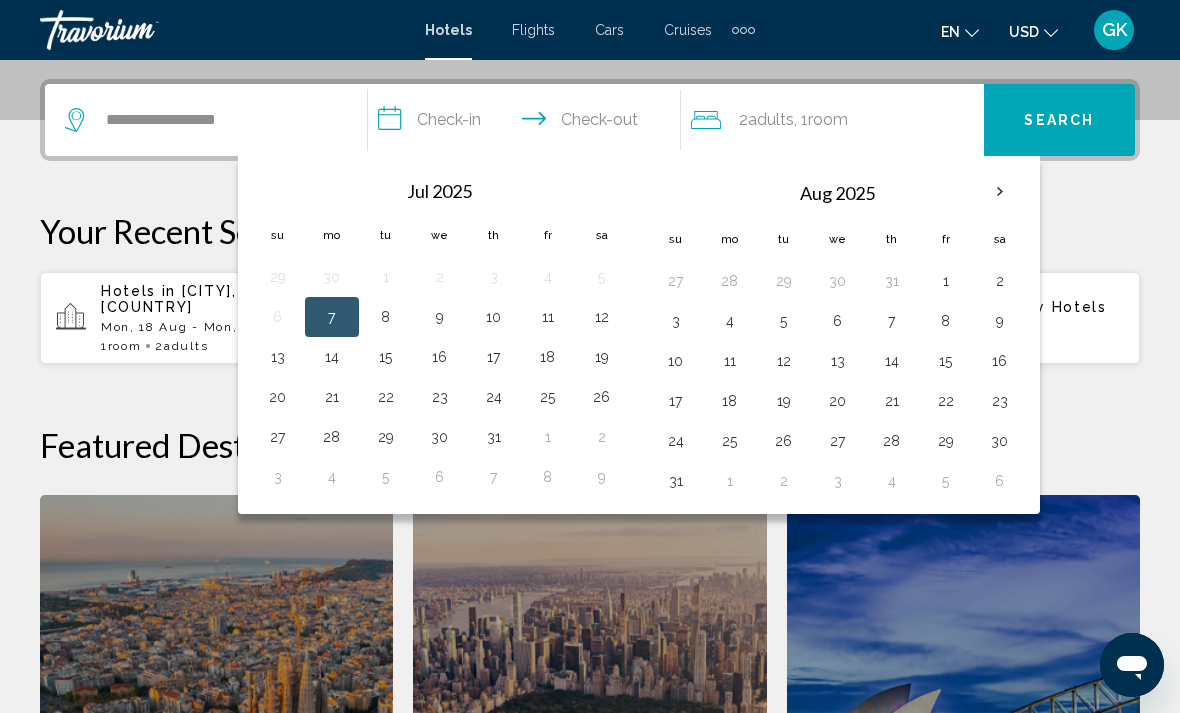 click at bounding box center (1000, 192) 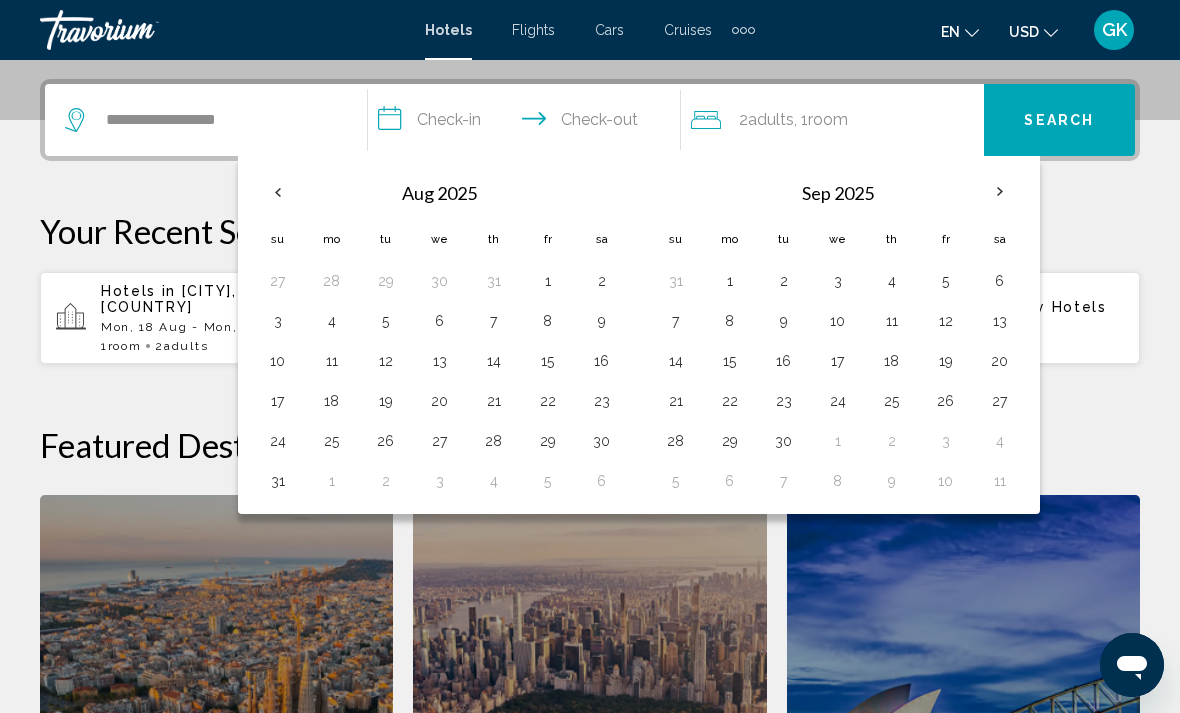 click at bounding box center [1000, 192] 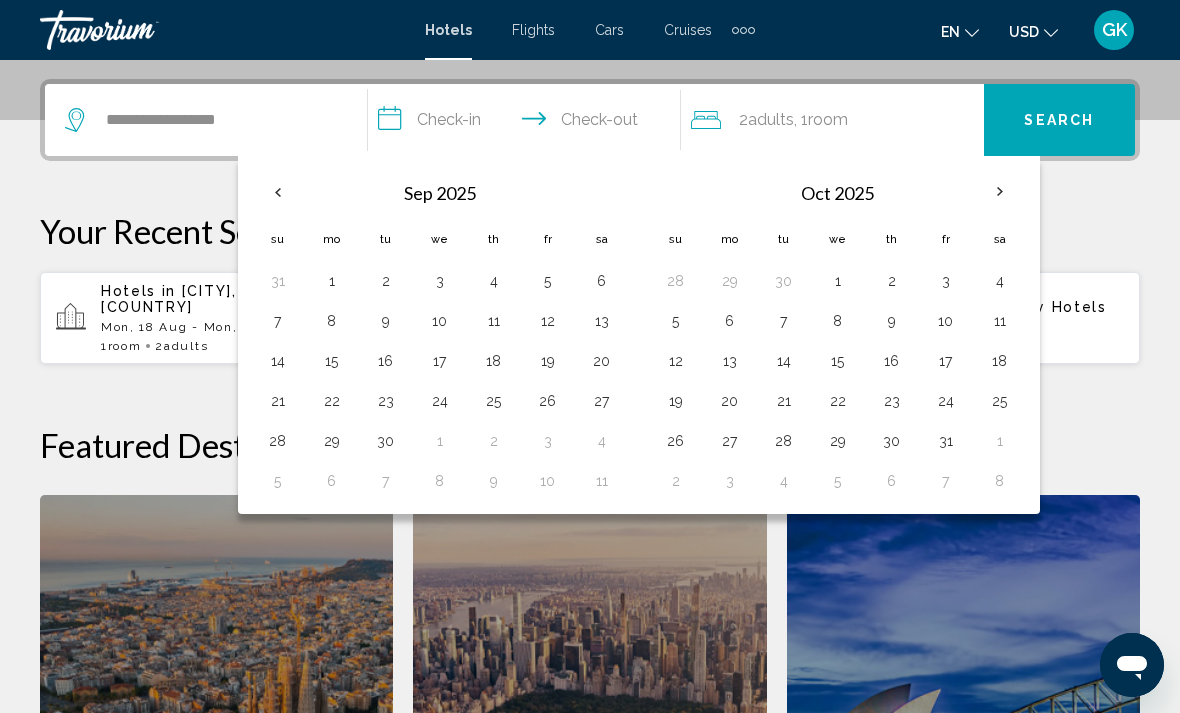 click at bounding box center [1000, 192] 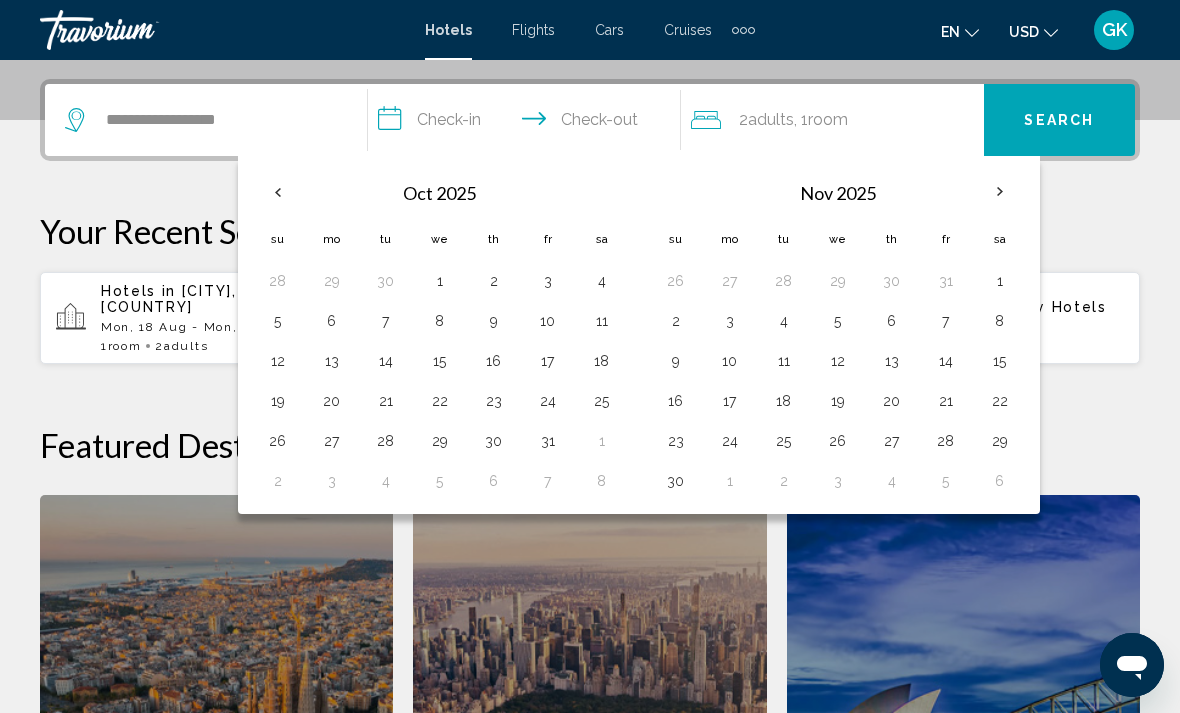 click at bounding box center (1000, 192) 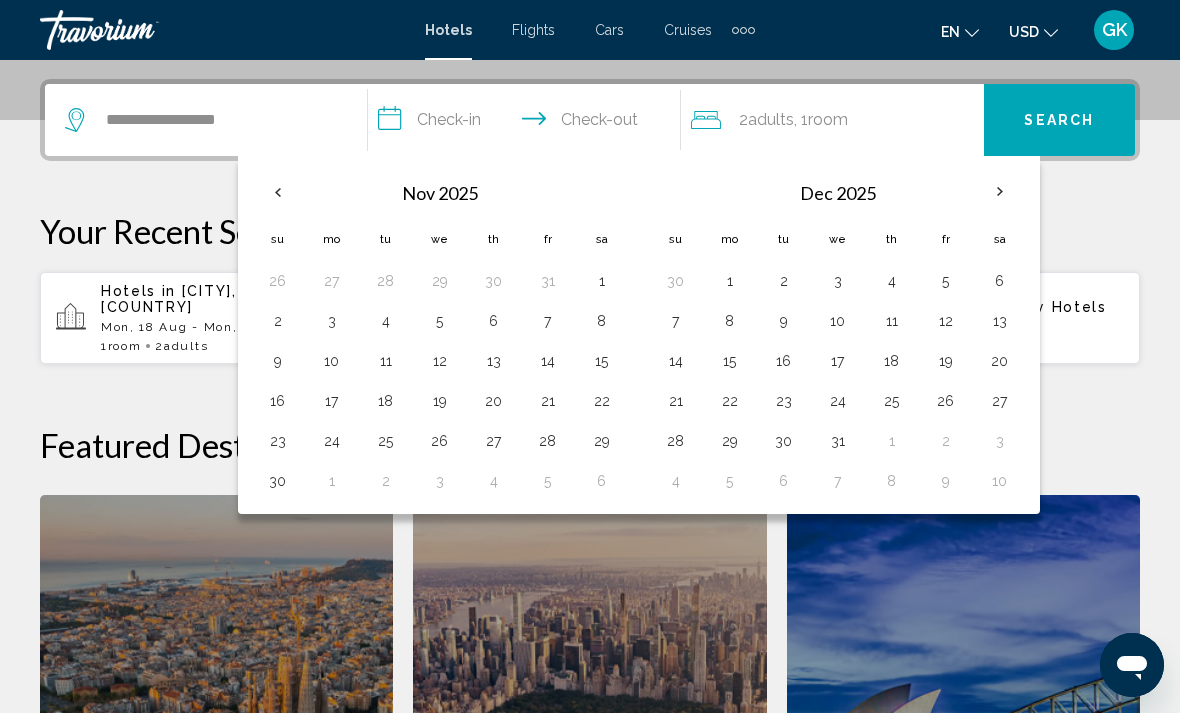 click at bounding box center [1000, 192] 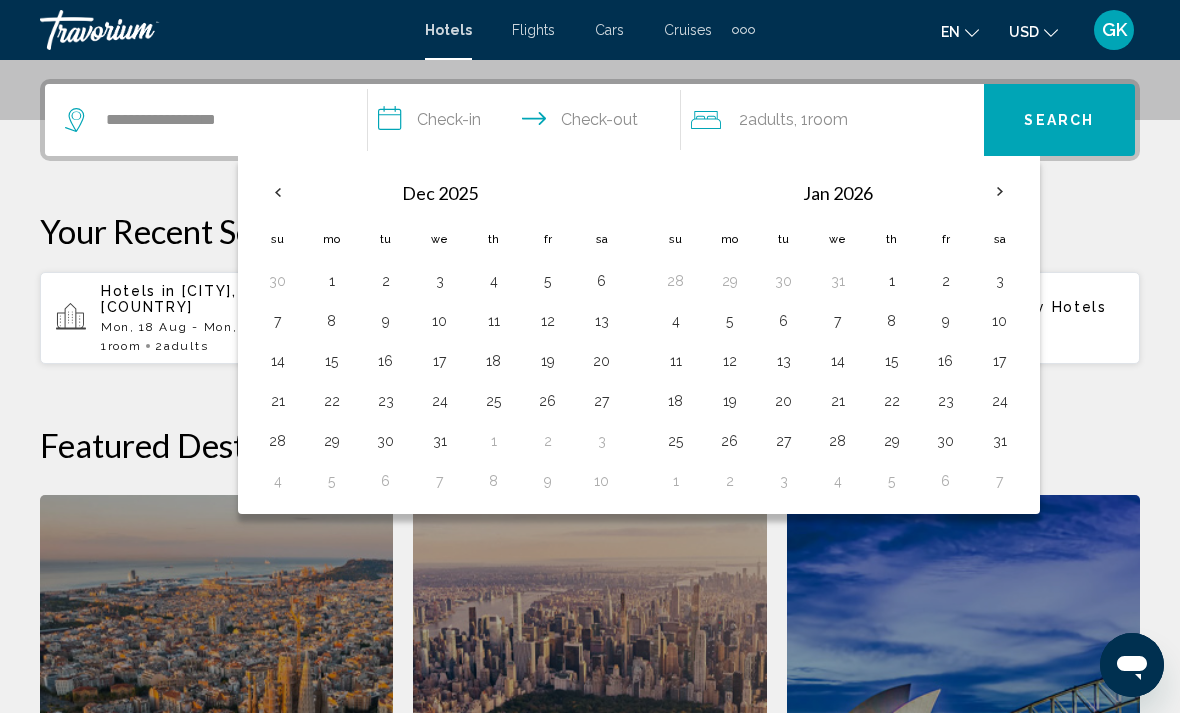click at bounding box center (1000, 192) 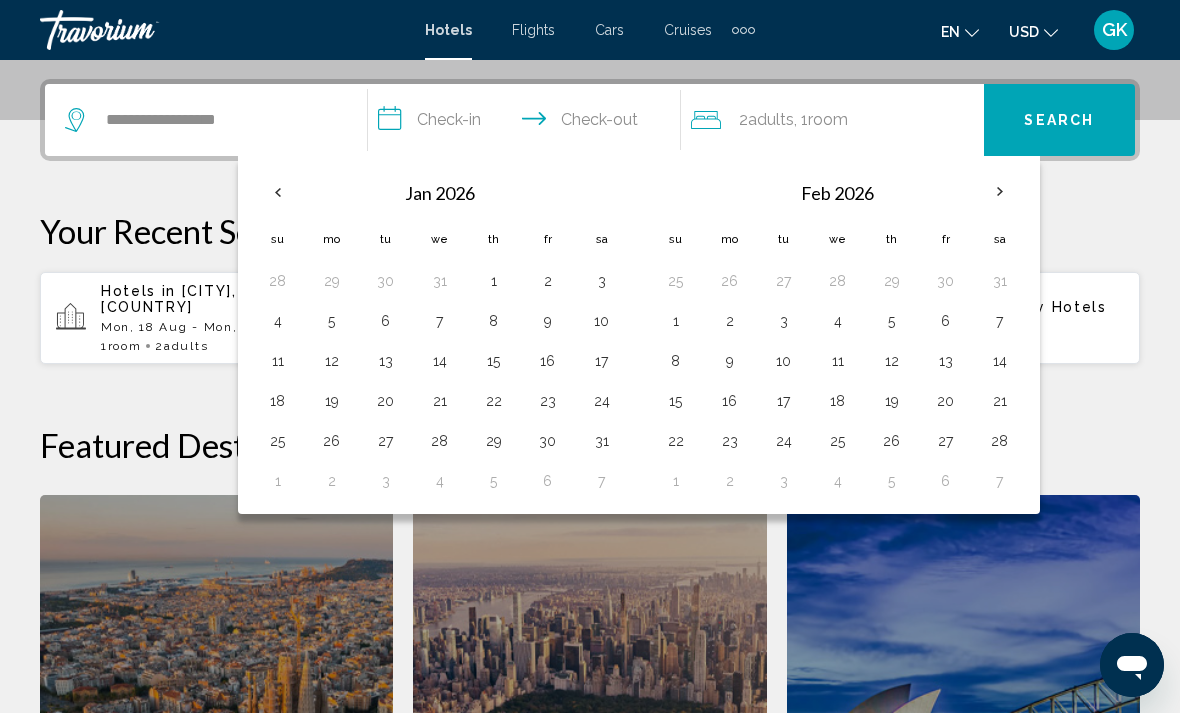 click on "7" at bounding box center [440, 321] 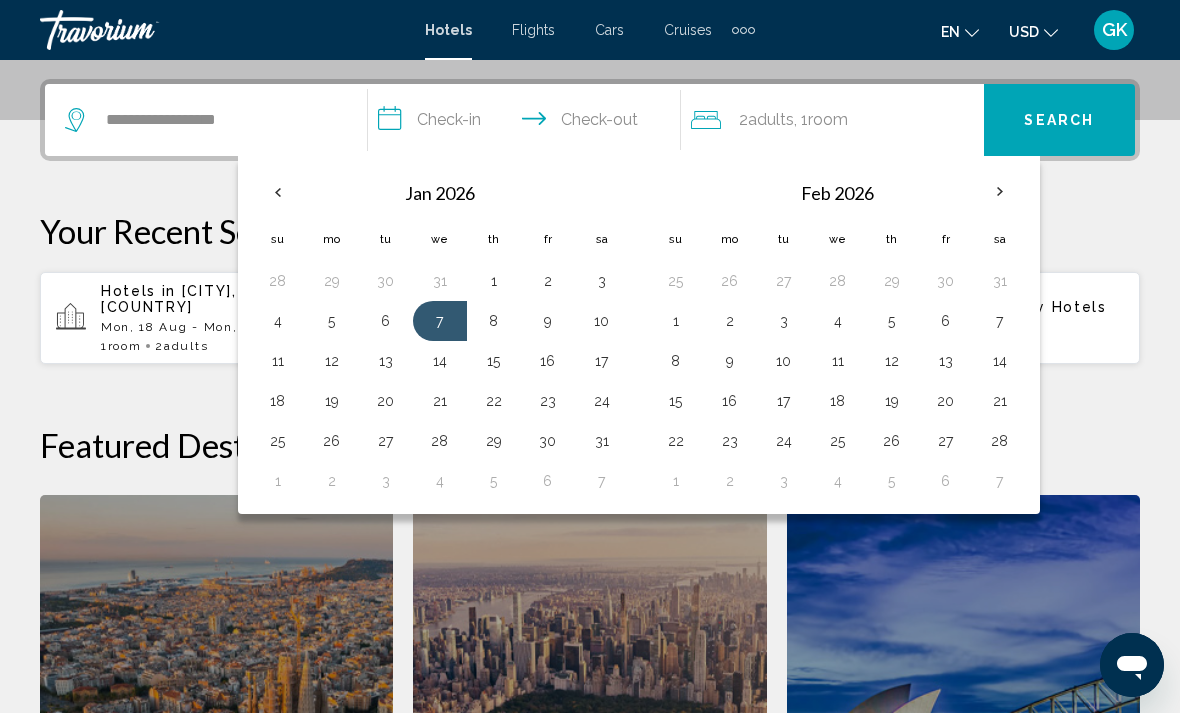 click on "14" at bounding box center [440, 361] 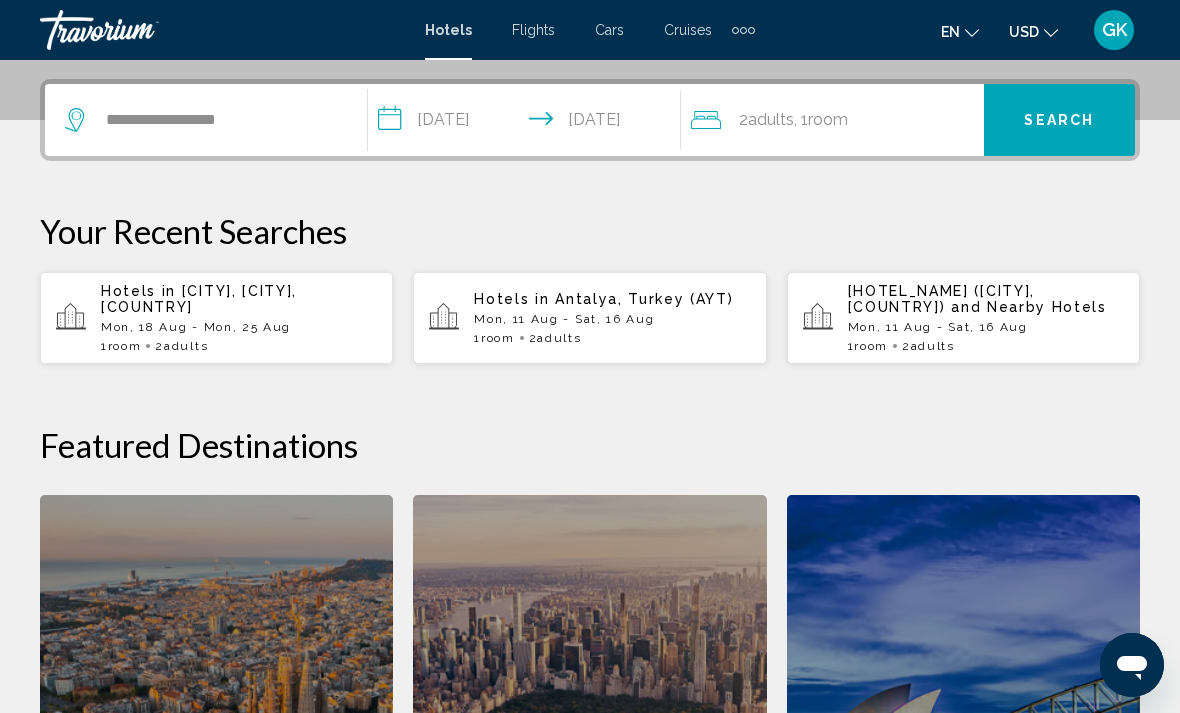 click on "Search" at bounding box center (1059, 121) 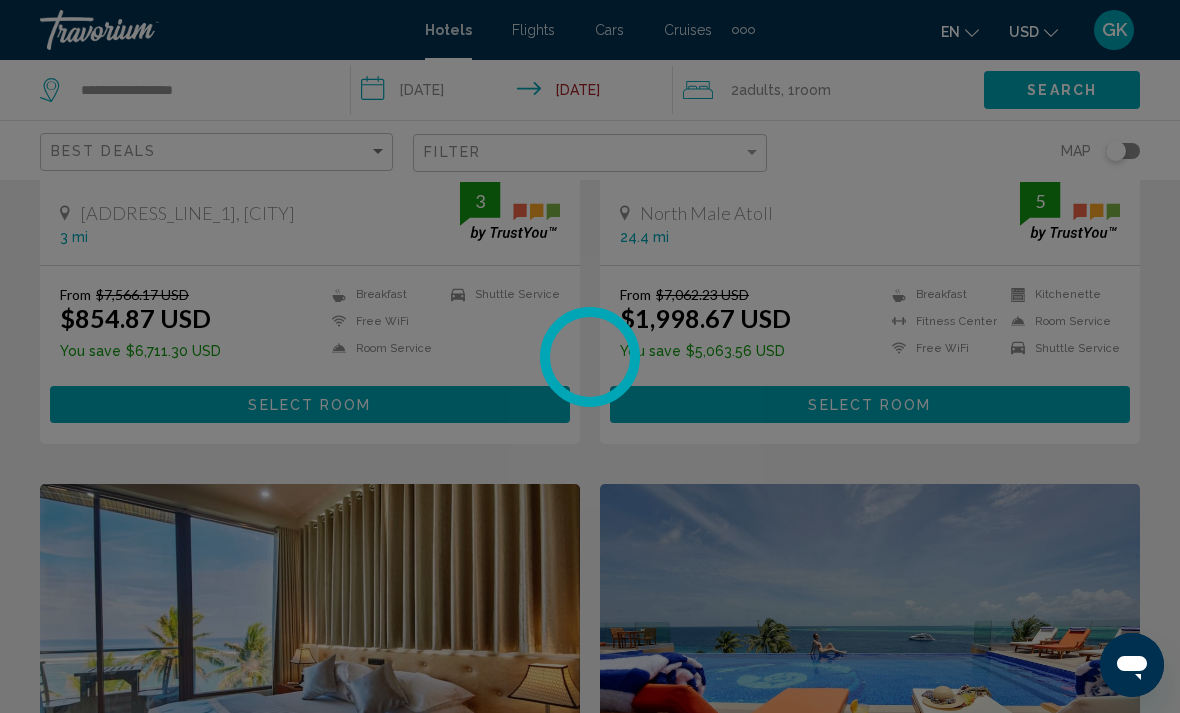 scroll, scrollTop: 0, scrollLeft: 0, axis: both 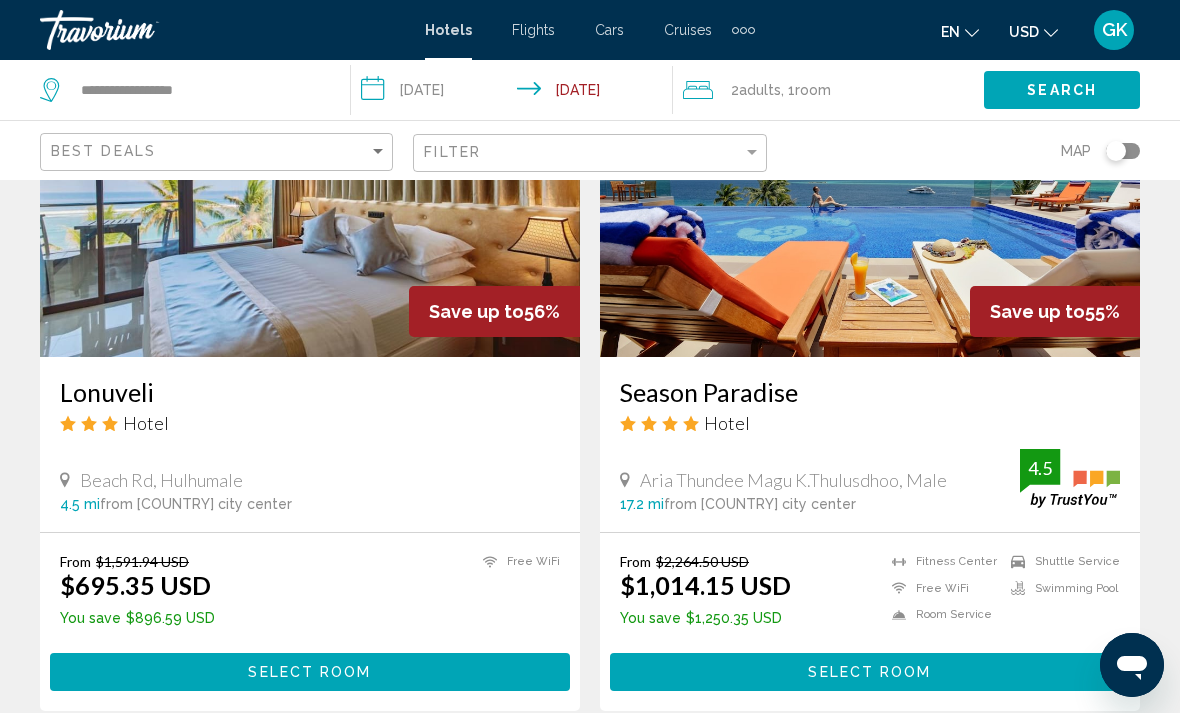 click at bounding box center (870, 197) 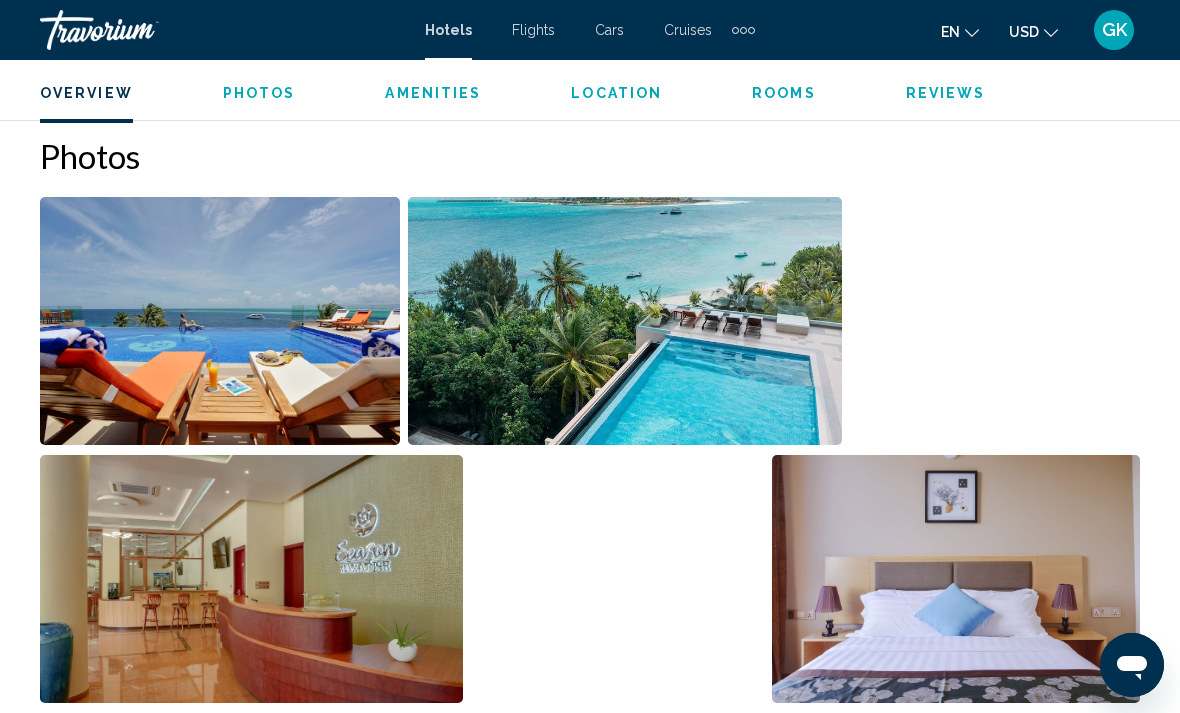 scroll, scrollTop: 1240, scrollLeft: 0, axis: vertical 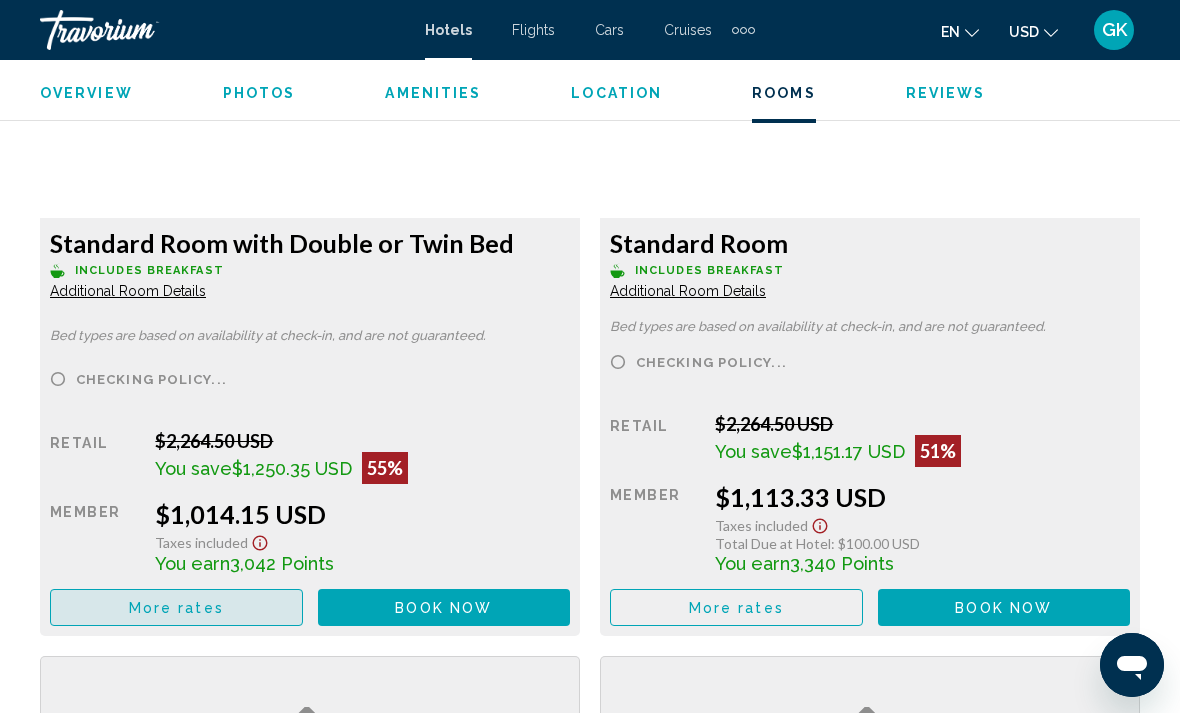 click on "More rates" at bounding box center [176, 608] 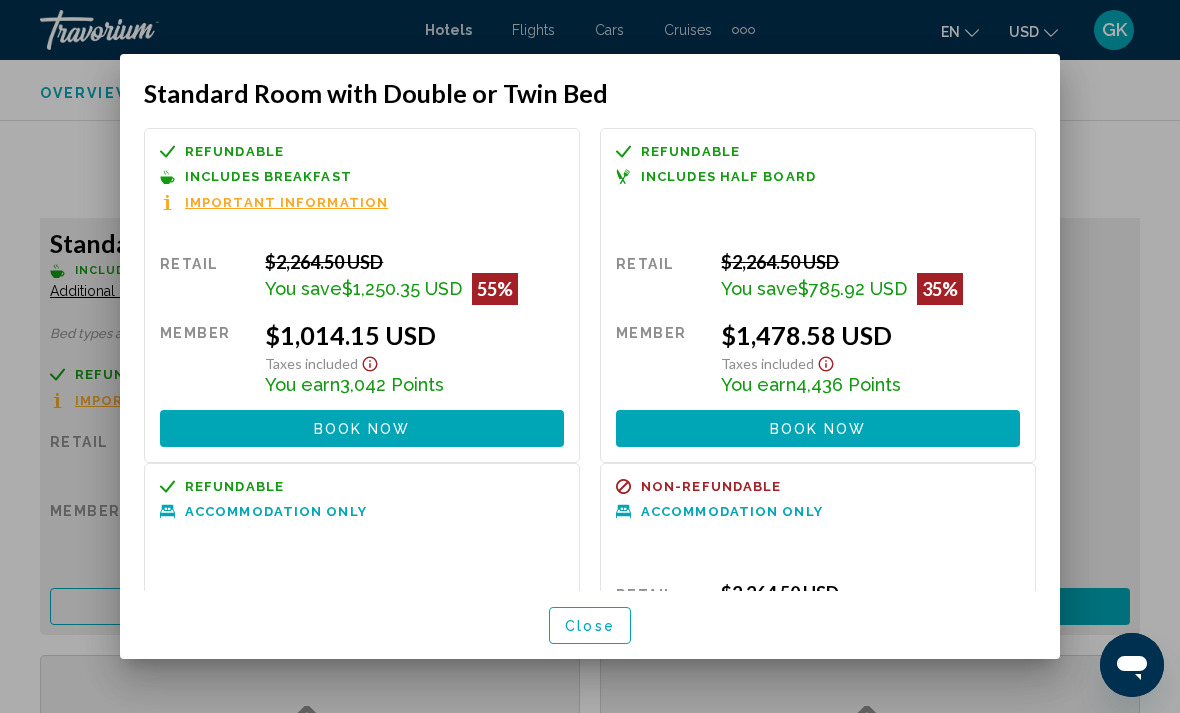 click at bounding box center (590, 356) 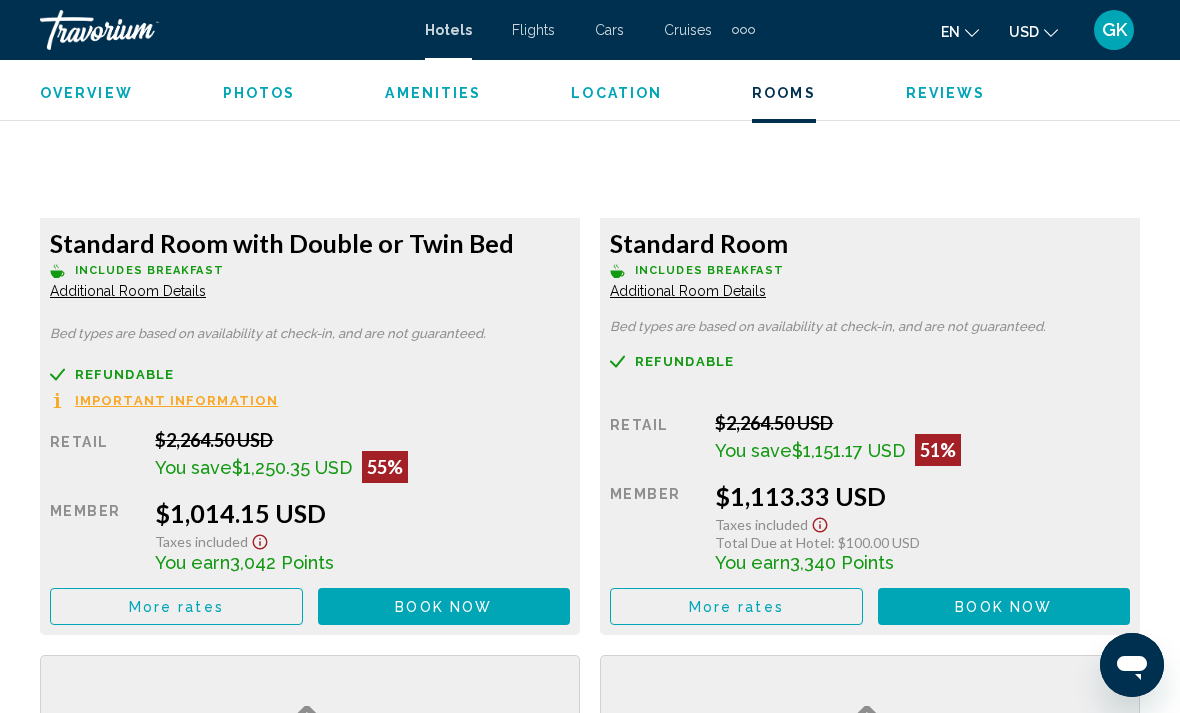 click on "More rates" at bounding box center (176, 607) 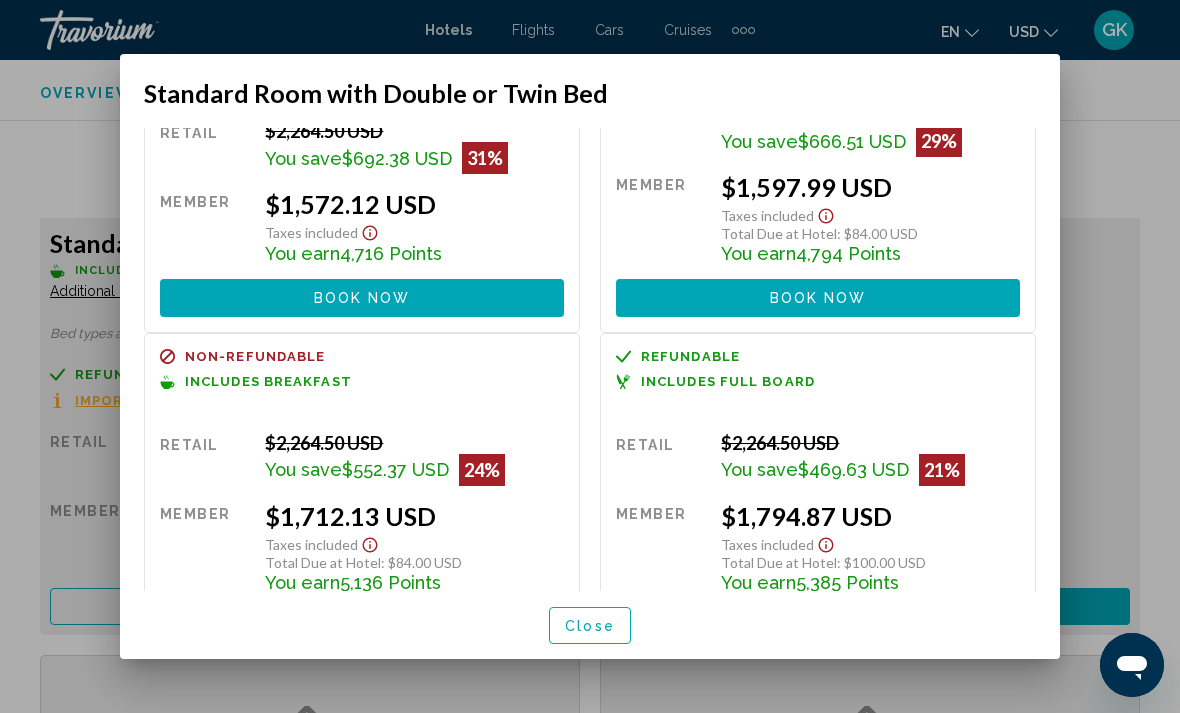 scroll, scrollTop: 487, scrollLeft: 0, axis: vertical 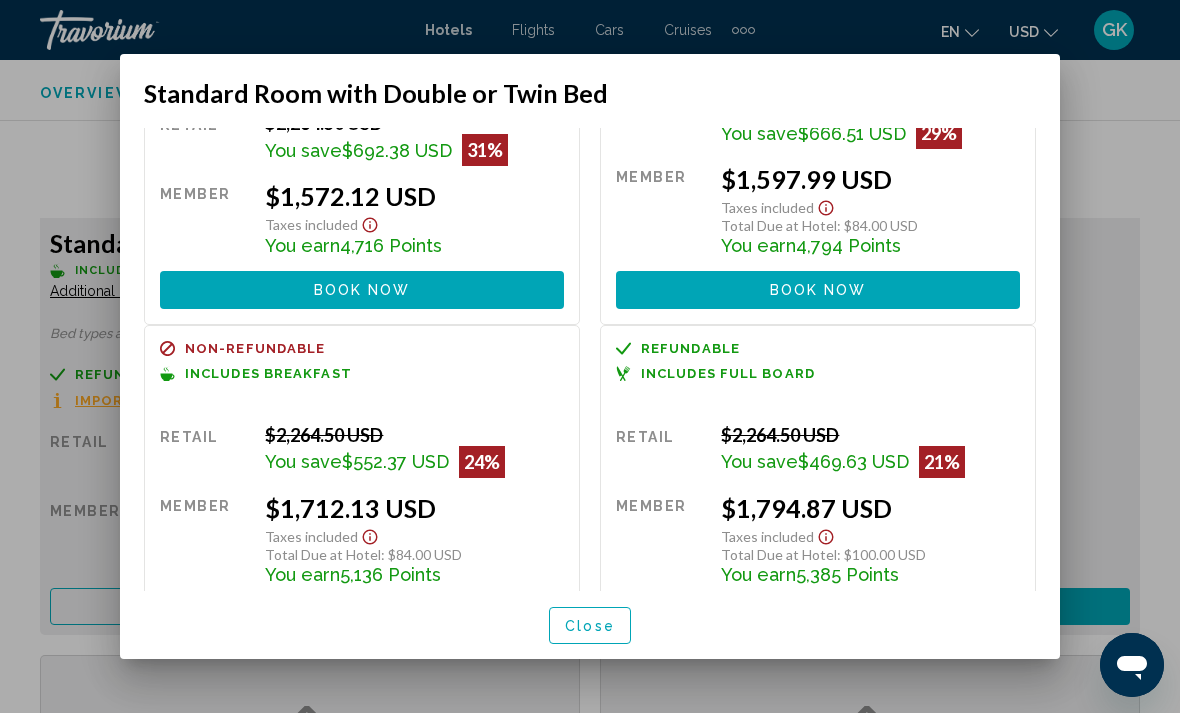 click at bounding box center [590, 356] 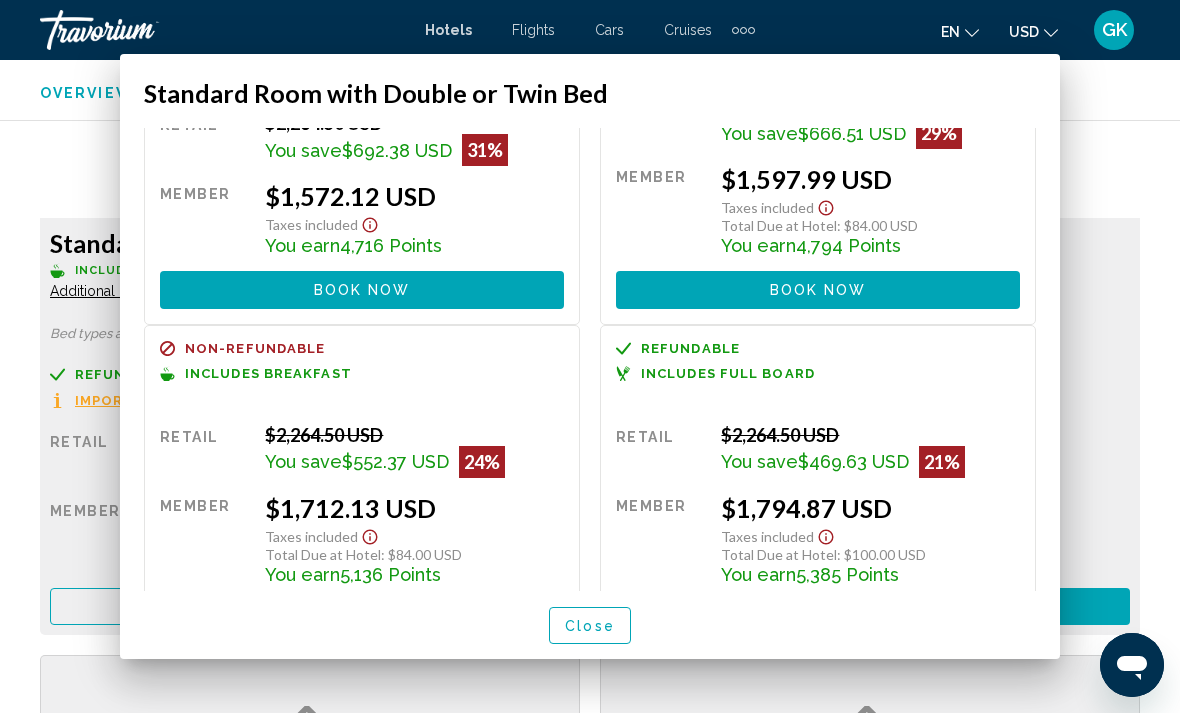 scroll, scrollTop: 3186, scrollLeft: 0, axis: vertical 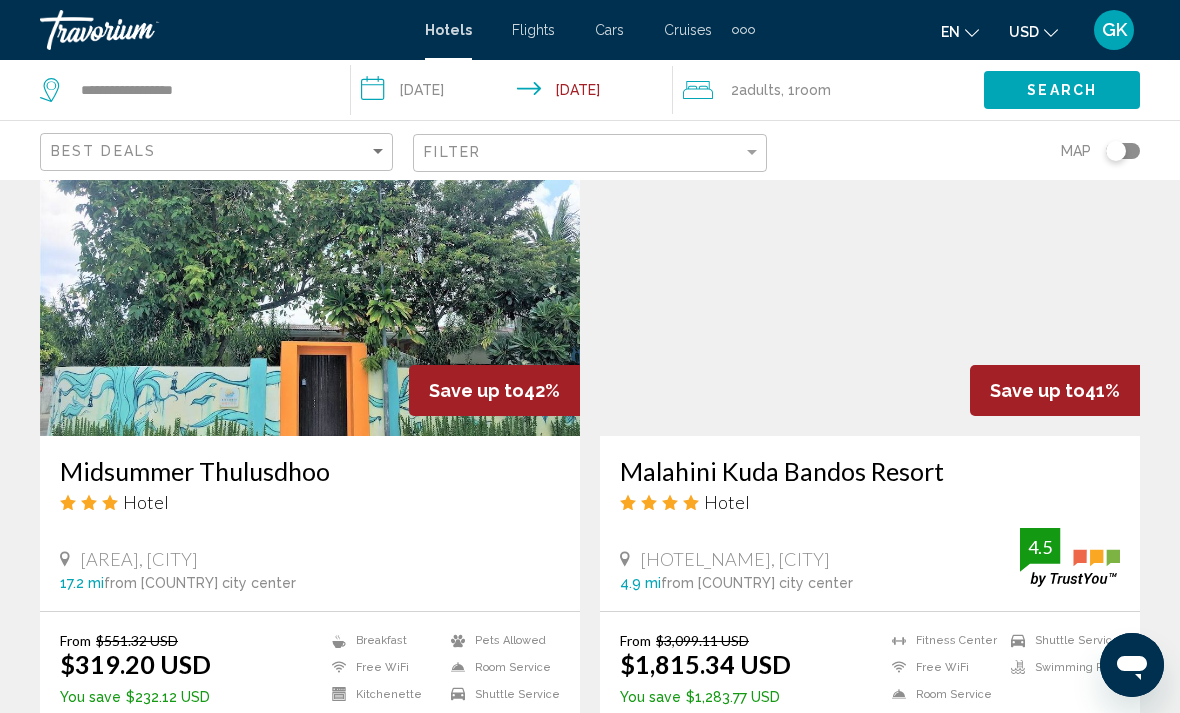 click at bounding box center (870, 276) 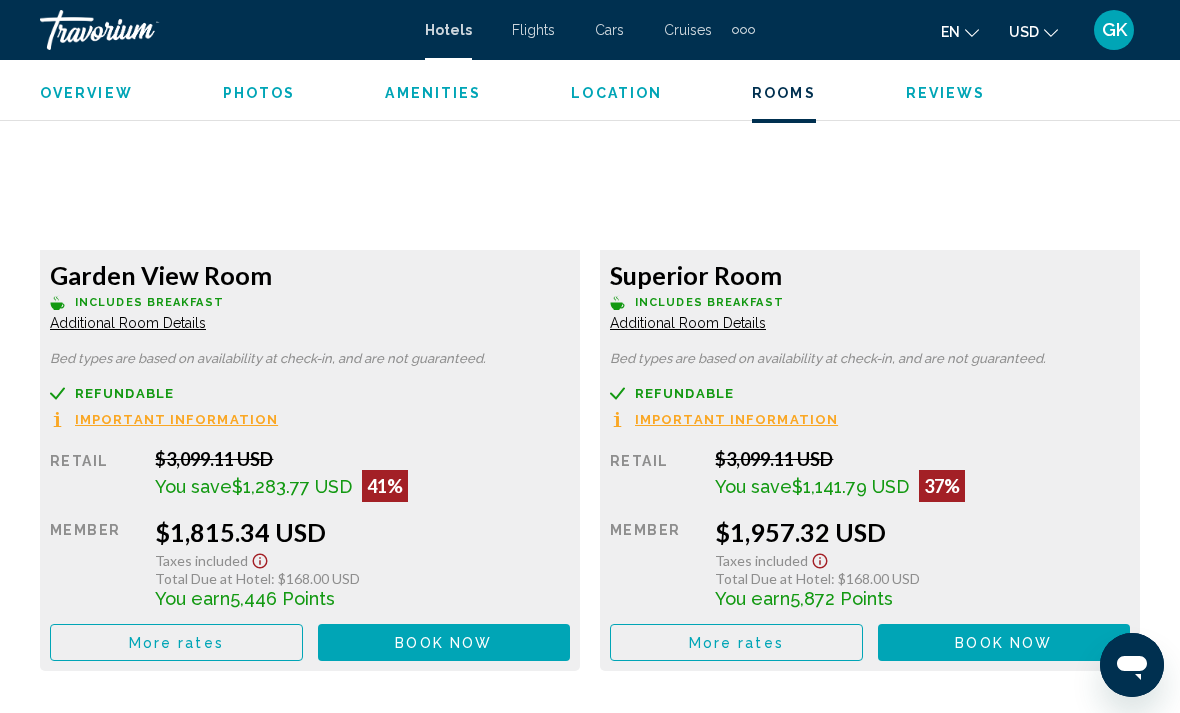 scroll, scrollTop: 3228, scrollLeft: 0, axis: vertical 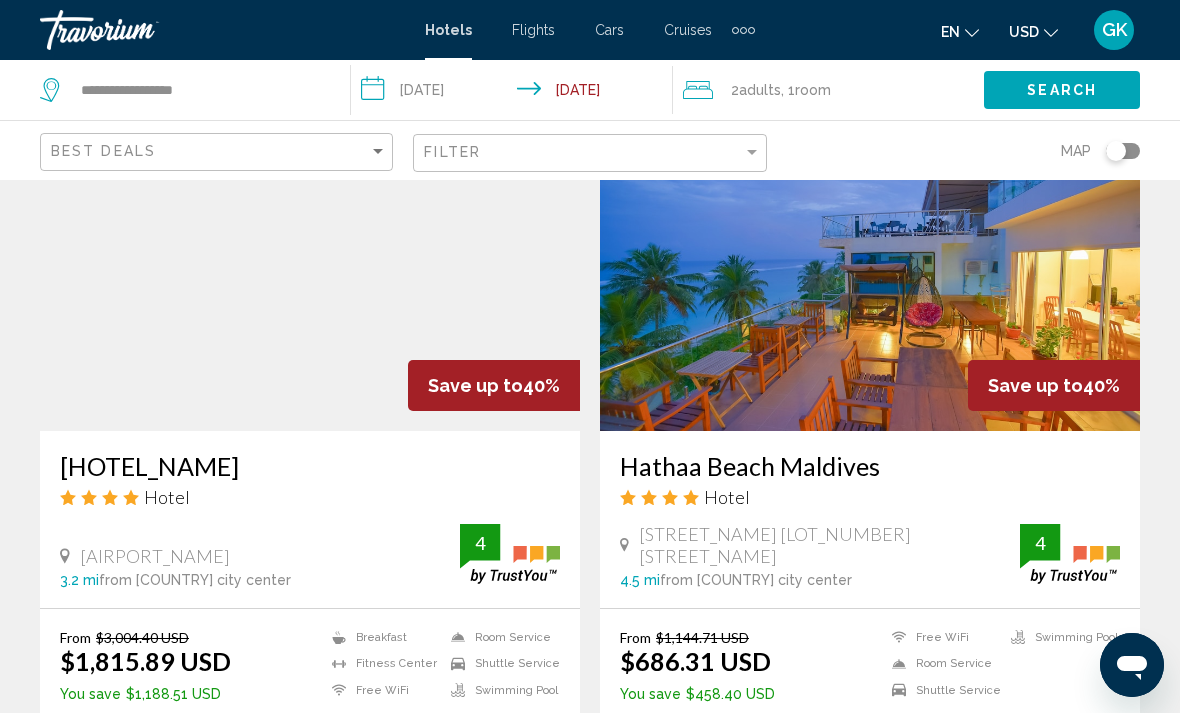 click at bounding box center (870, 271) 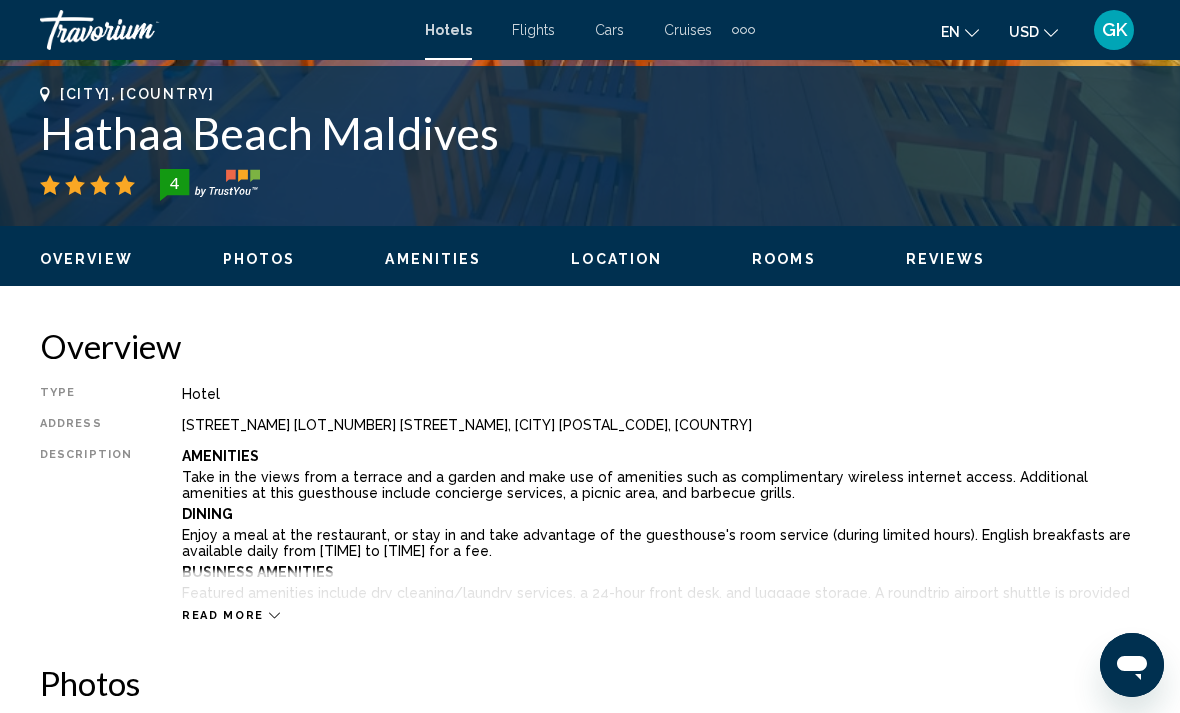 scroll, scrollTop: 783, scrollLeft: 0, axis: vertical 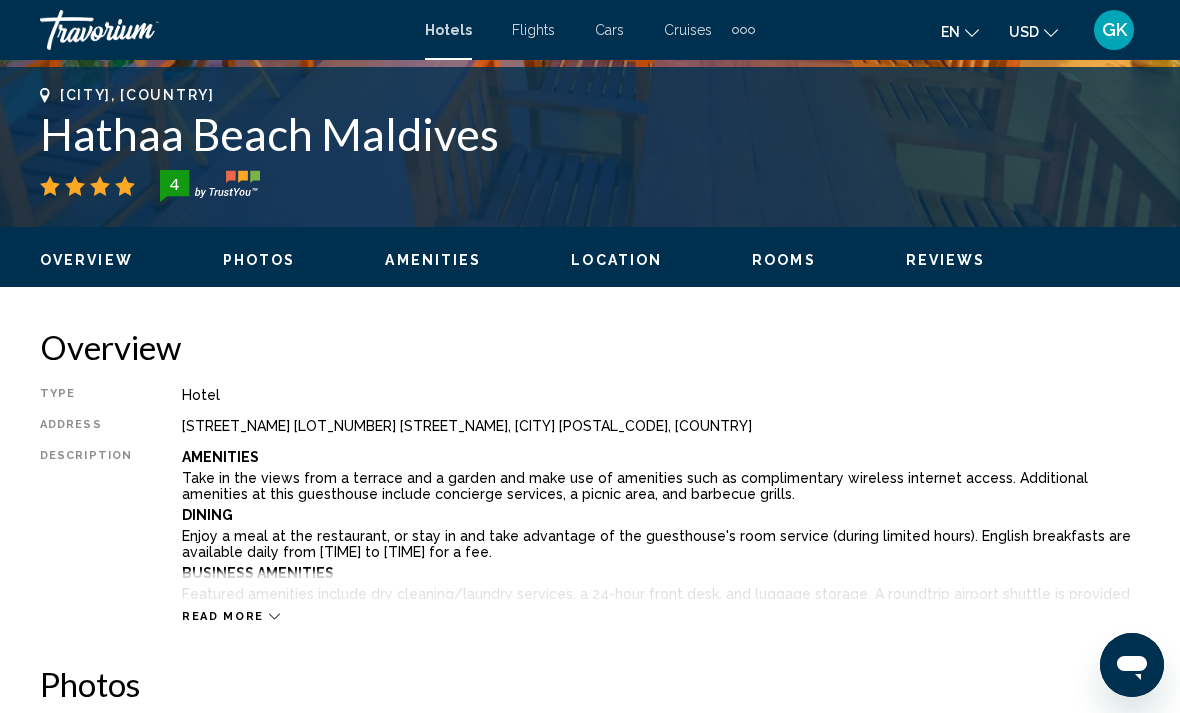 click on "en" at bounding box center (950, 32) 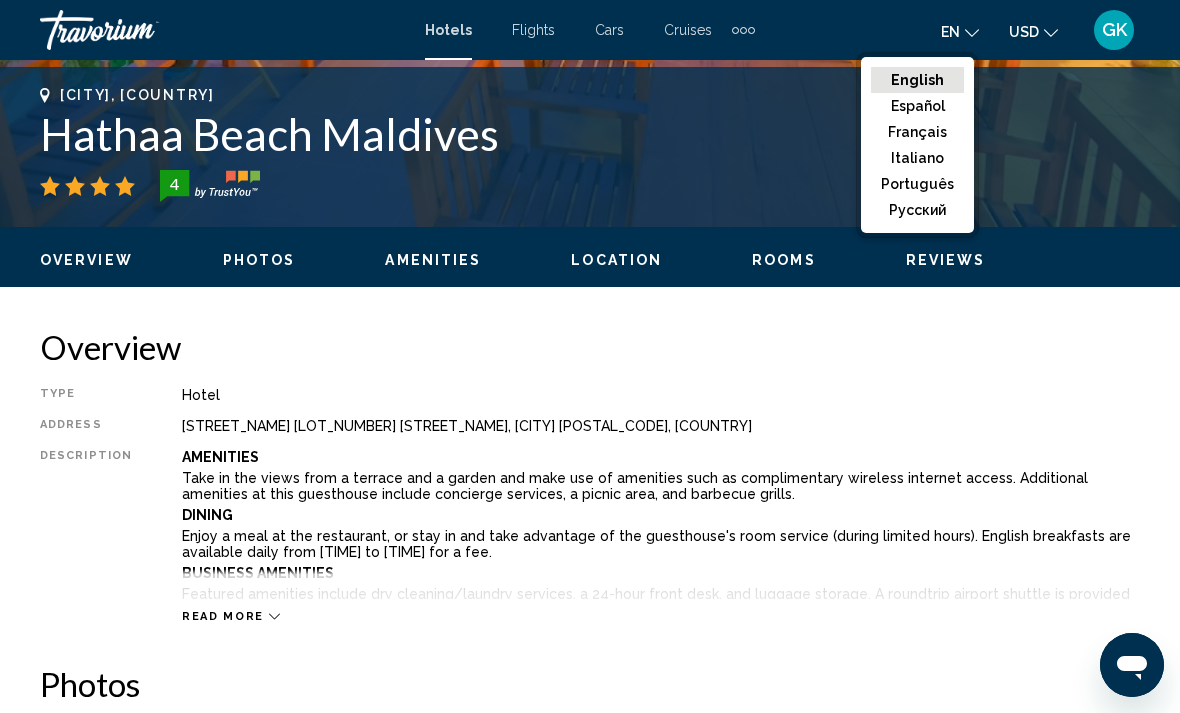 click on "русский" at bounding box center [917, 80] 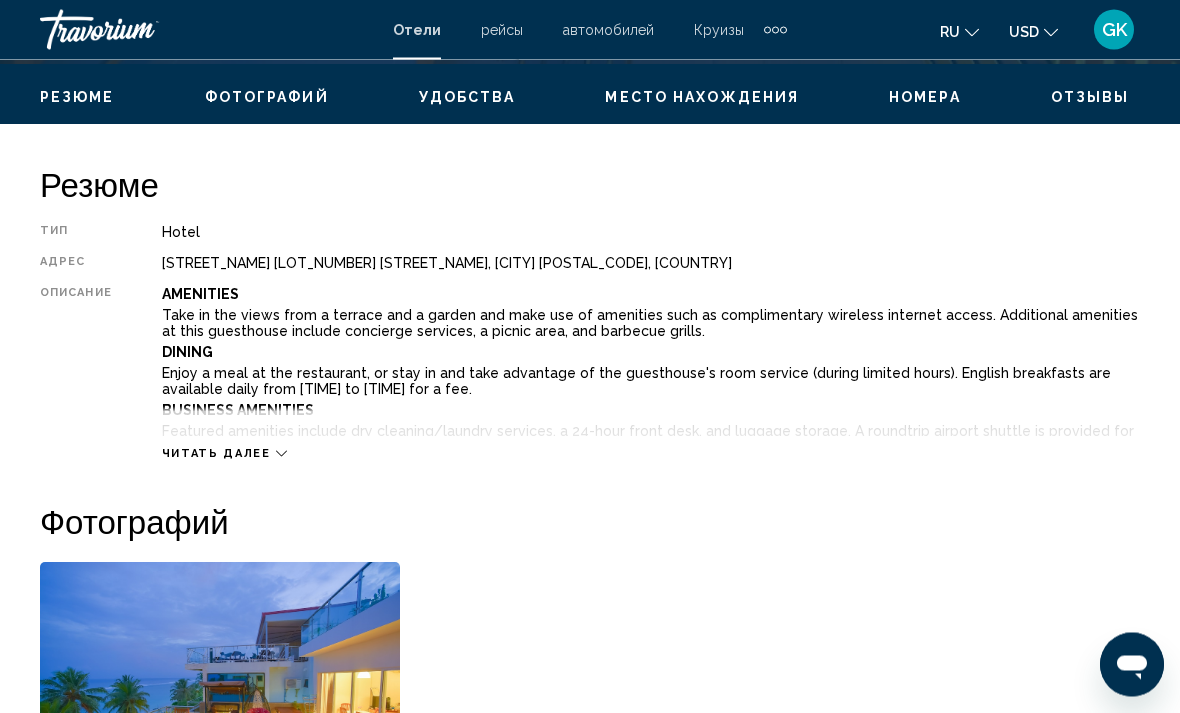 scroll, scrollTop: 936, scrollLeft: 0, axis: vertical 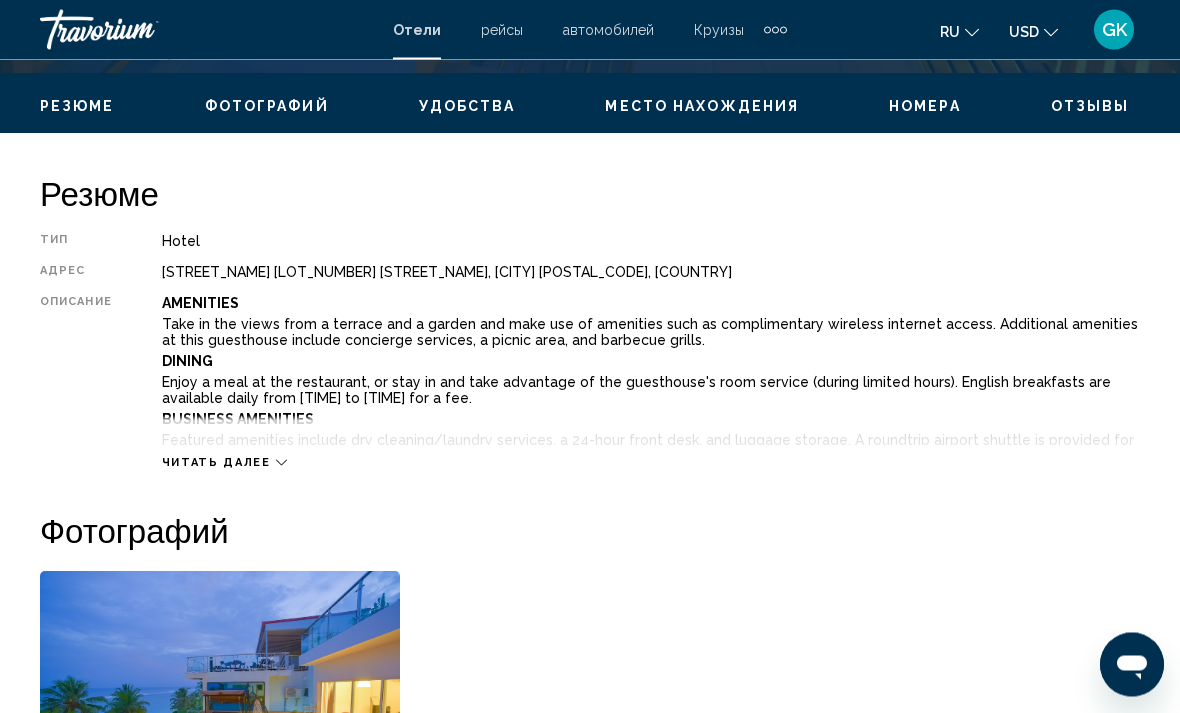 click on "Читать далее" at bounding box center [216, 463] 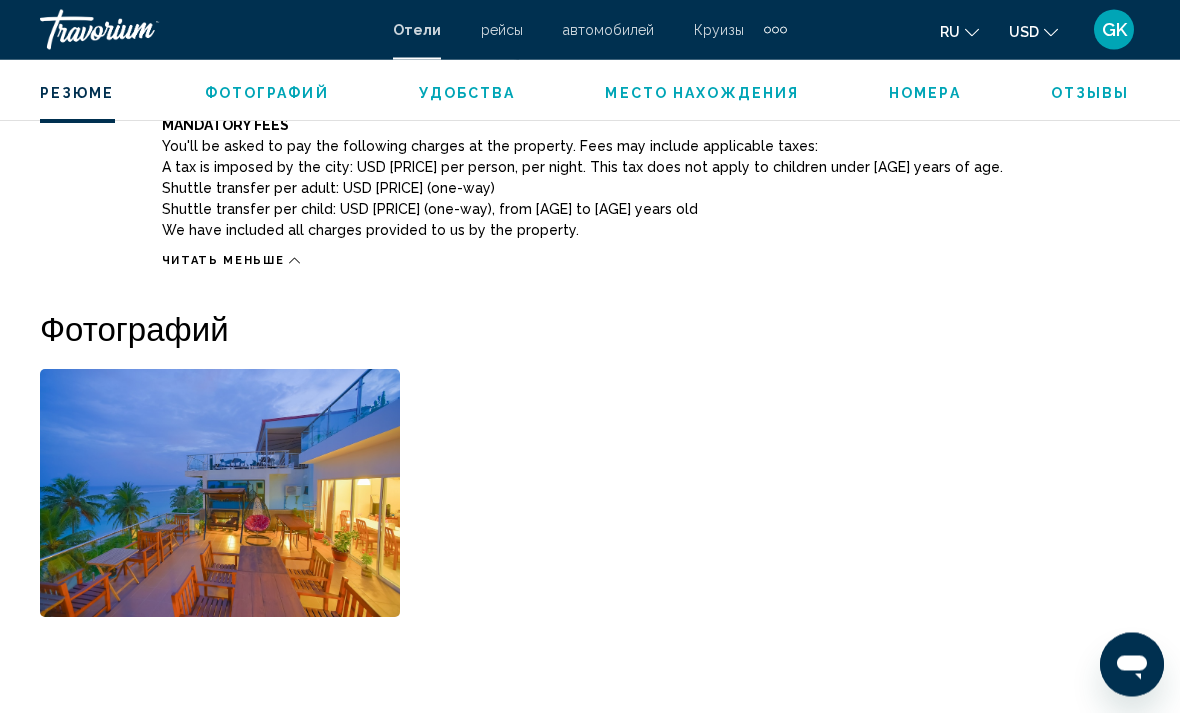scroll, scrollTop: 2049, scrollLeft: 0, axis: vertical 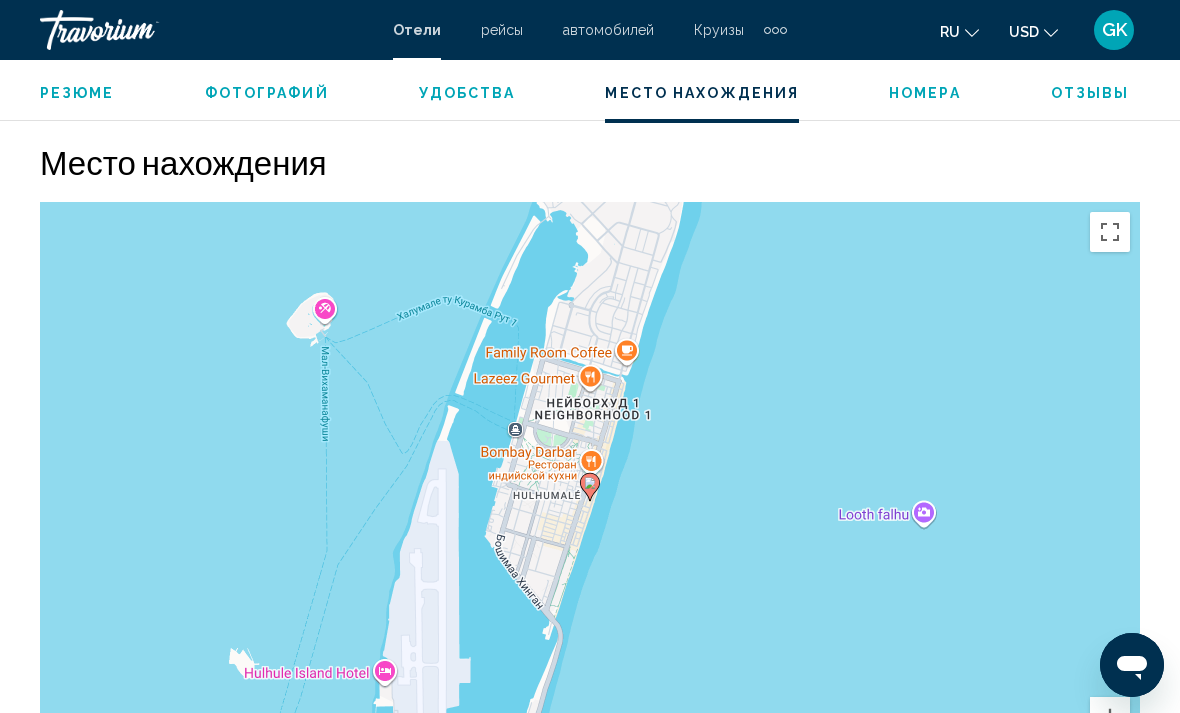 click on "ru
English Español Français Italiano Português русский" at bounding box center (959, 31) 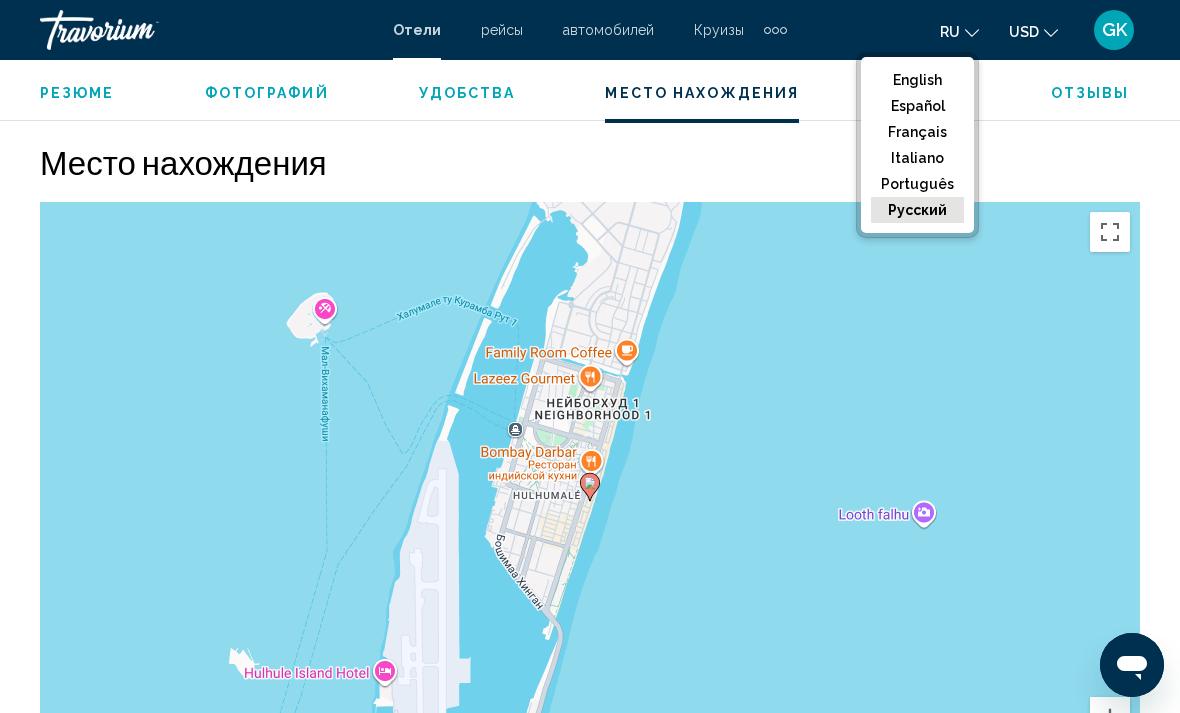 click on "English" at bounding box center [917, 80] 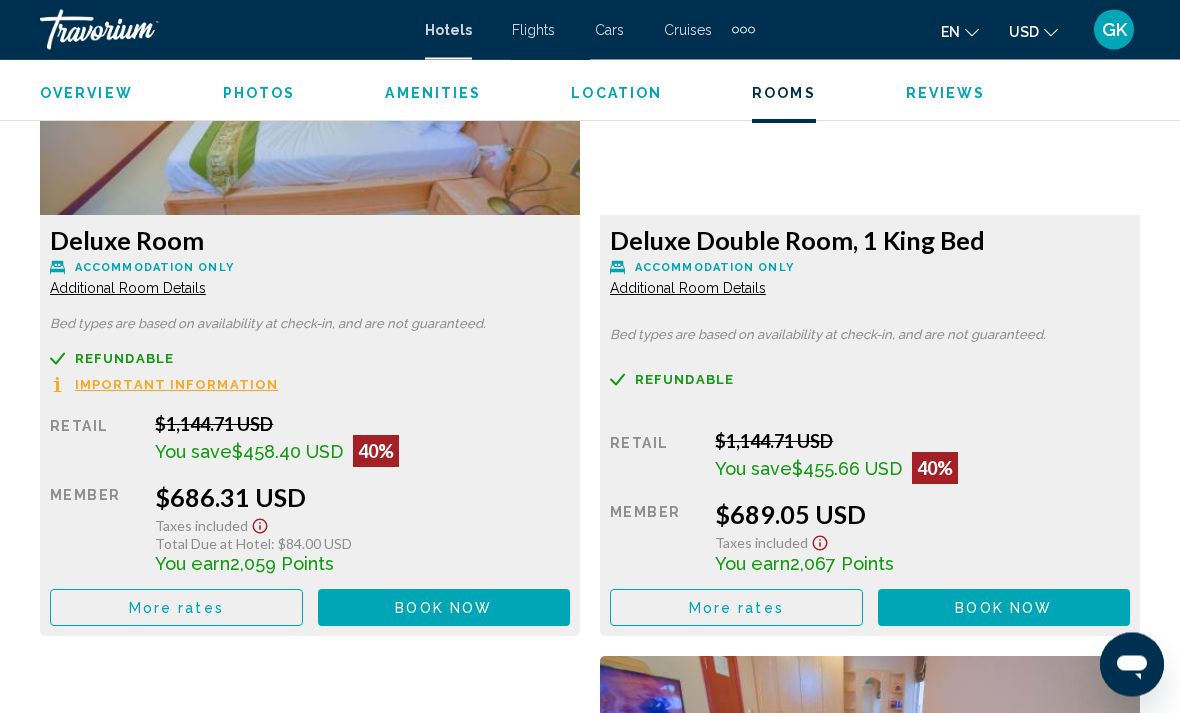 scroll, scrollTop: 4120, scrollLeft: 0, axis: vertical 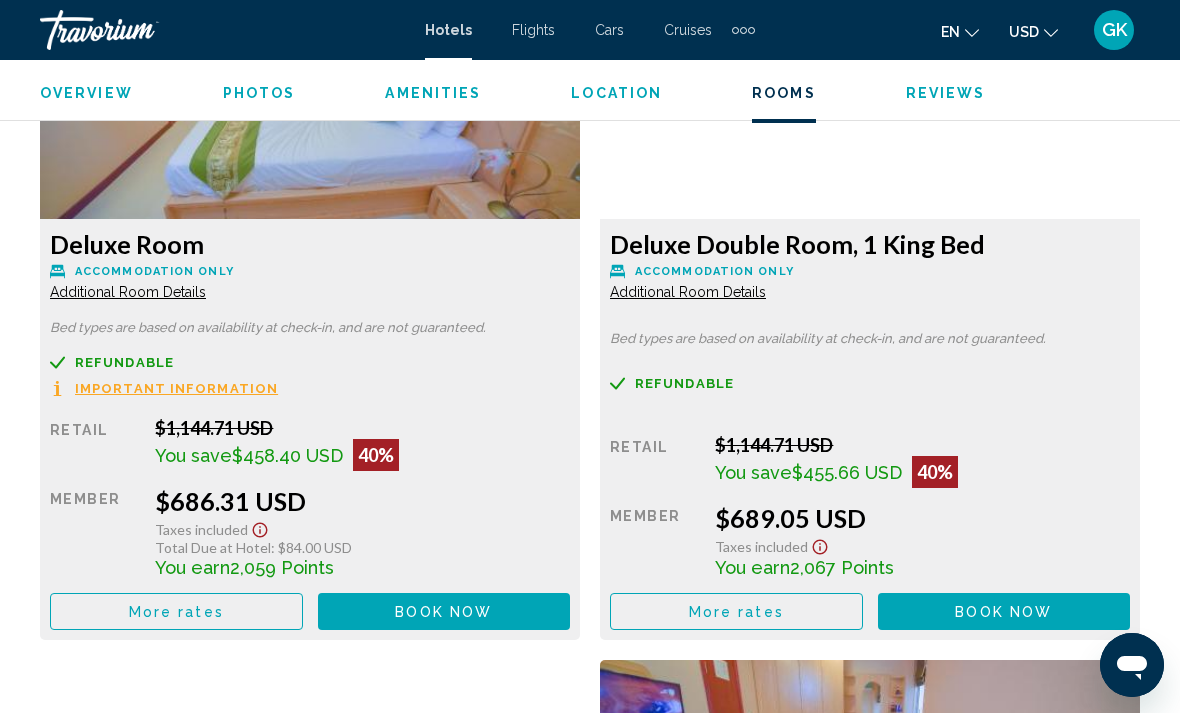click on "More rates" at bounding box center (176, 612) 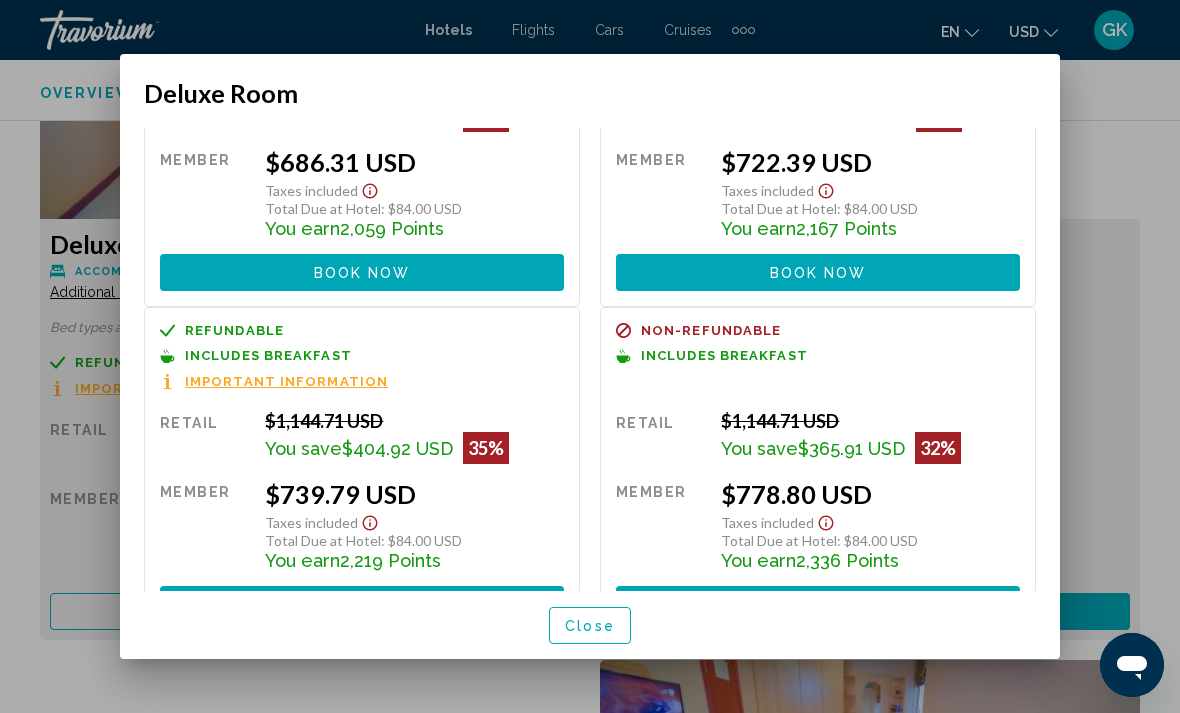 scroll, scrollTop: 173, scrollLeft: 0, axis: vertical 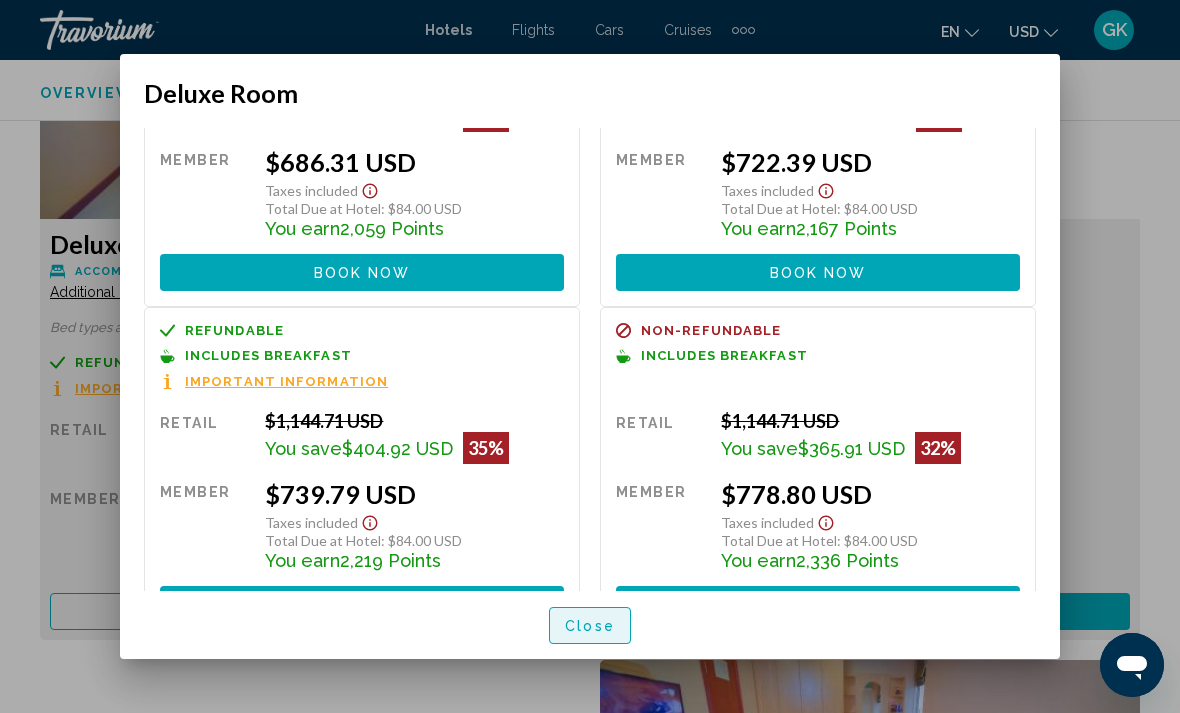click on "Close" at bounding box center [590, 626] 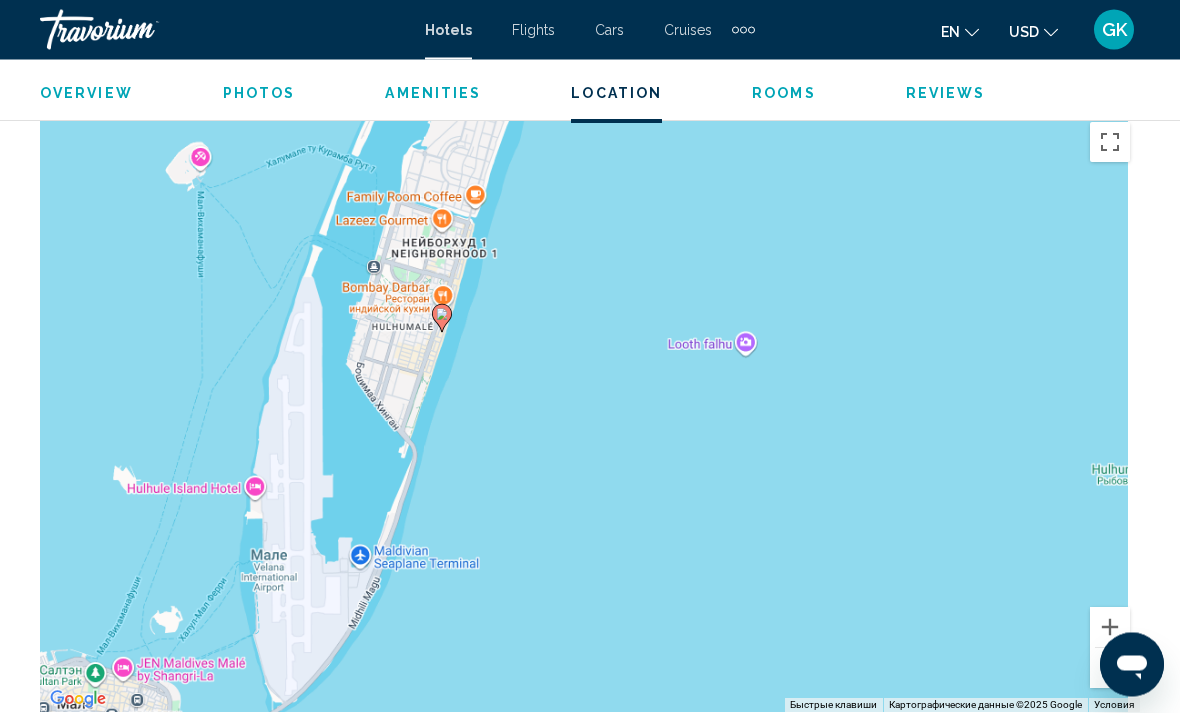 scroll, scrollTop: 3157, scrollLeft: 0, axis: vertical 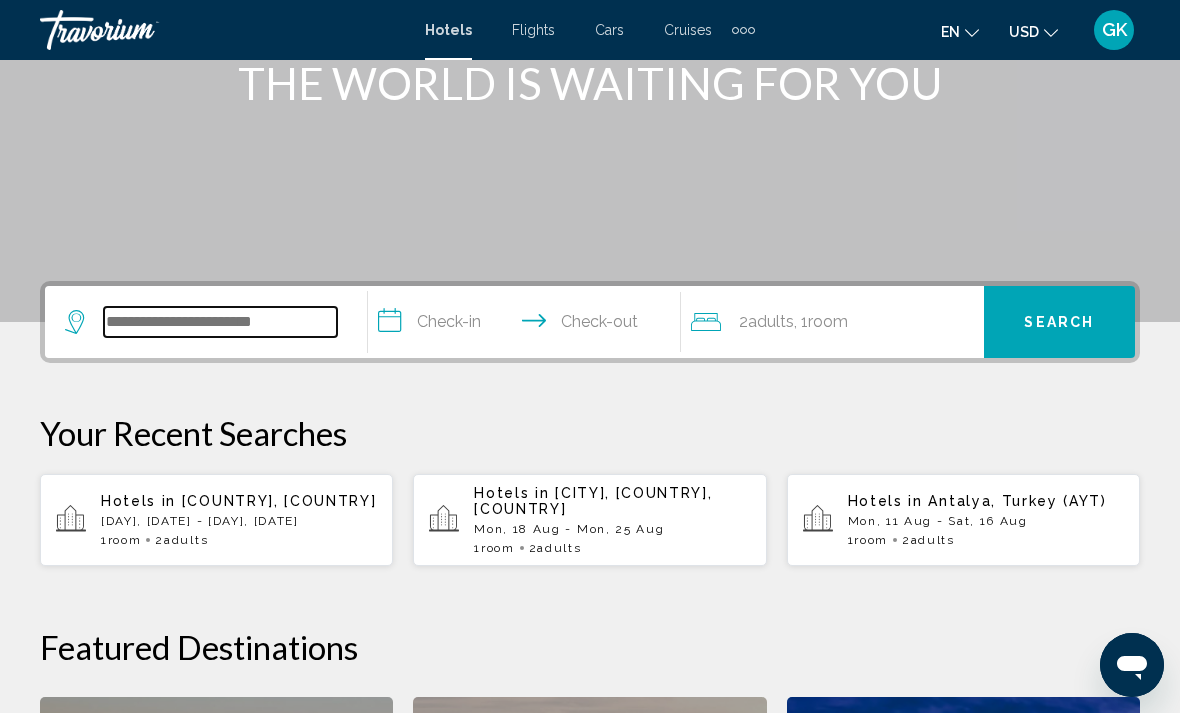 click at bounding box center (220, 322) 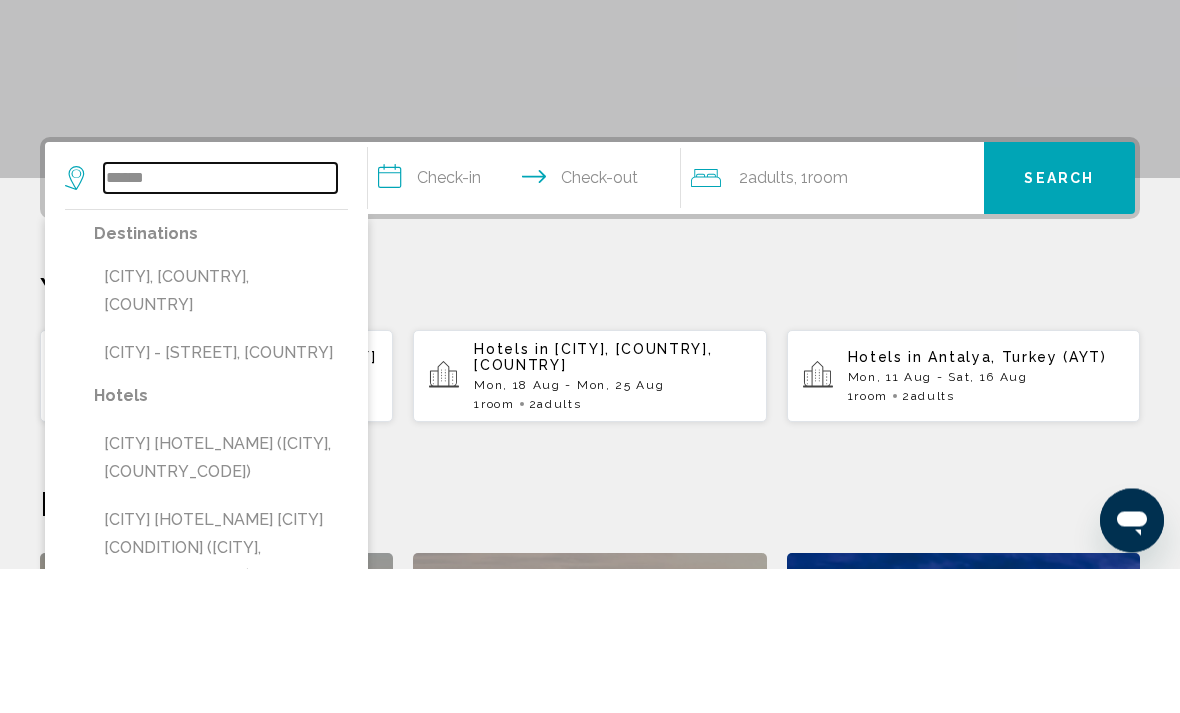 type on "******" 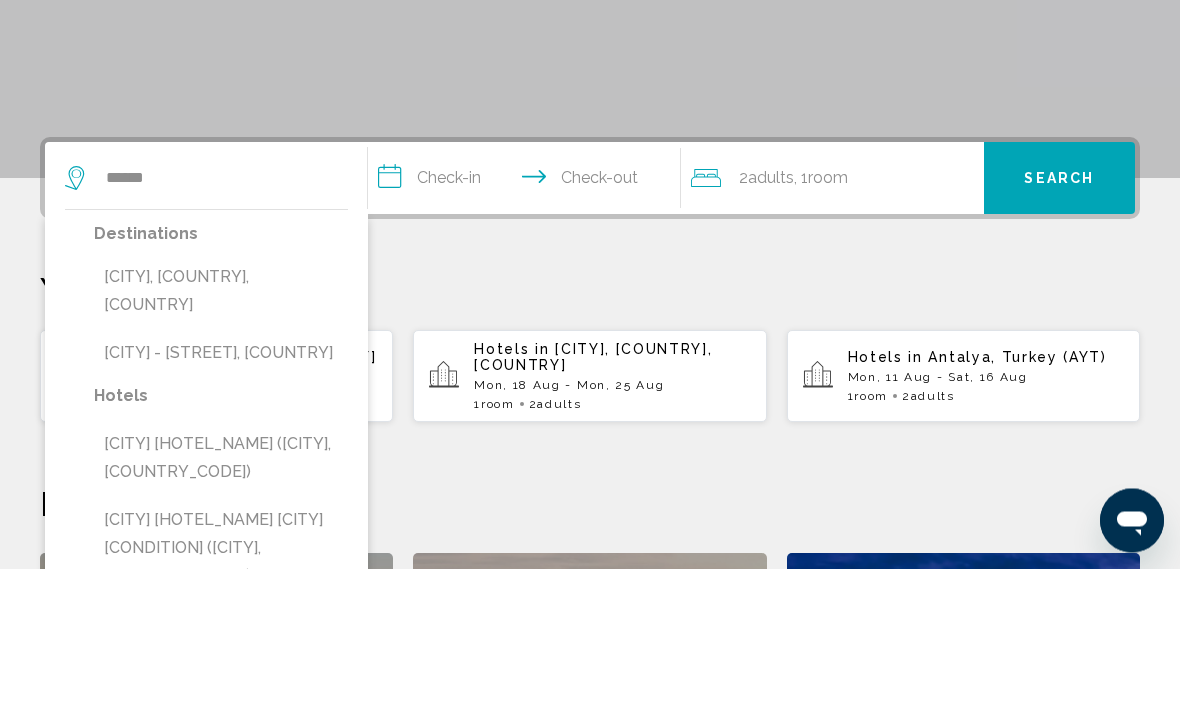 click on "[CITY], [COUNTRY], [COUNTRY]" at bounding box center (221, 436) 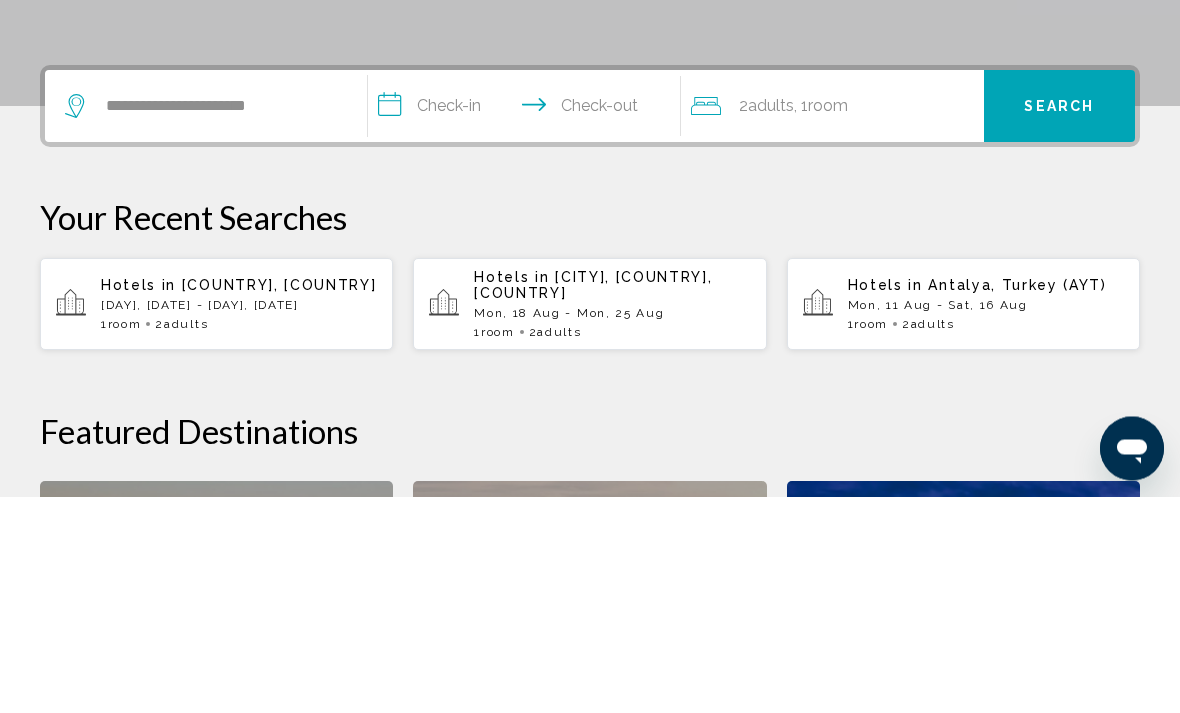 click on "**********" at bounding box center [528, 326] 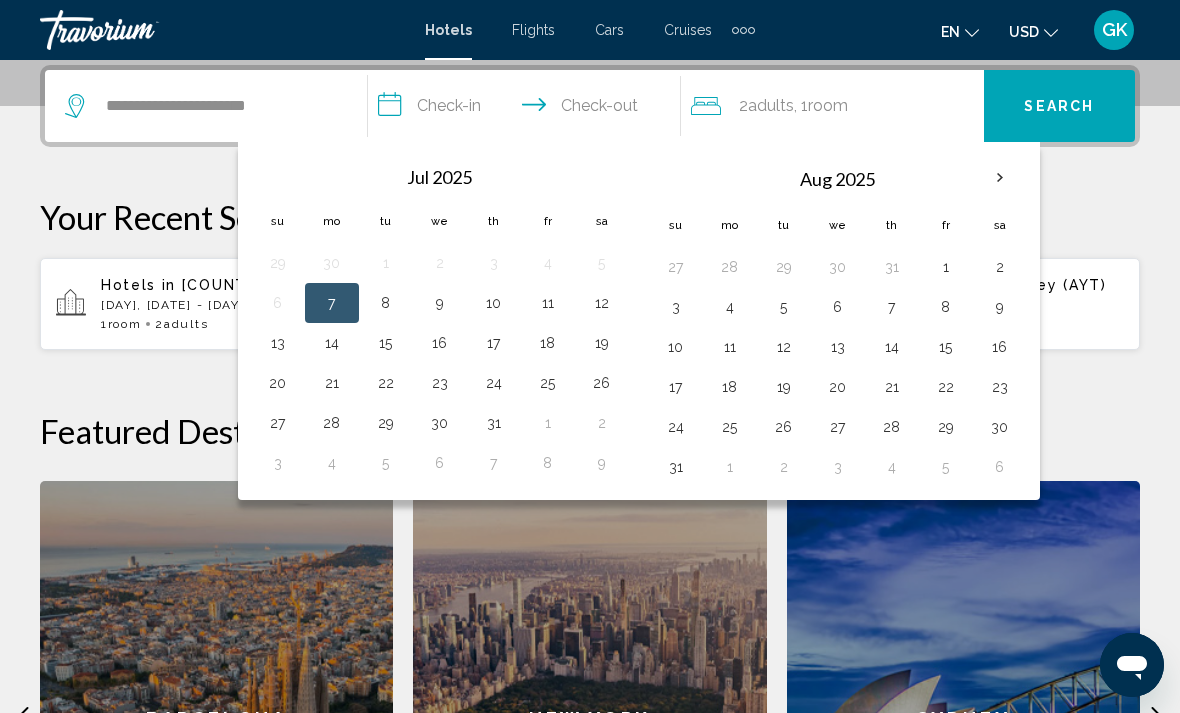 click on "14" at bounding box center [332, 343] 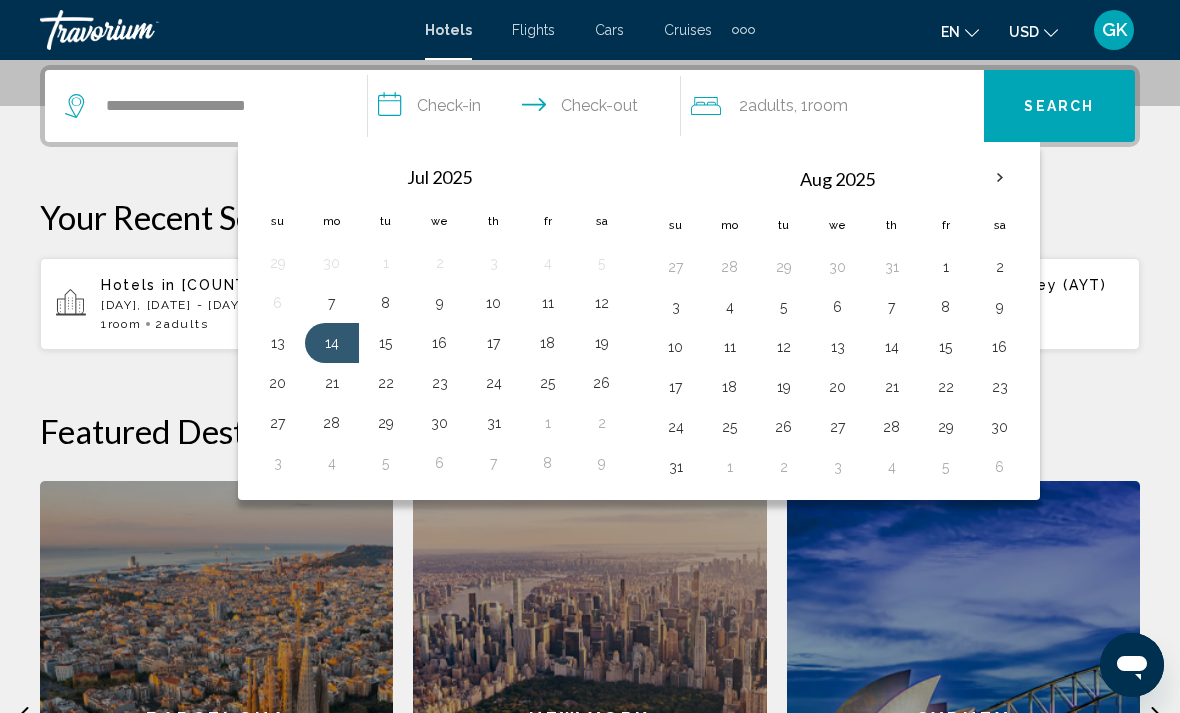 click on "21" at bounding box center (332, 383) 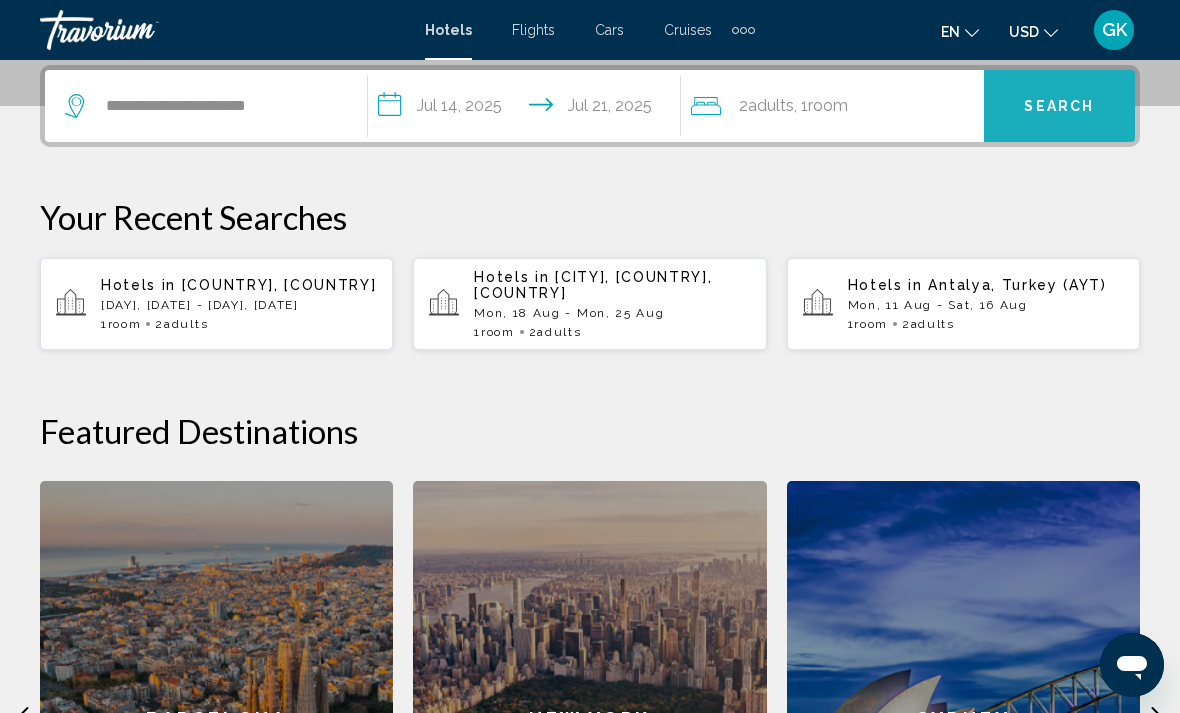 click on "Search" at bounding box center [1059, 107] 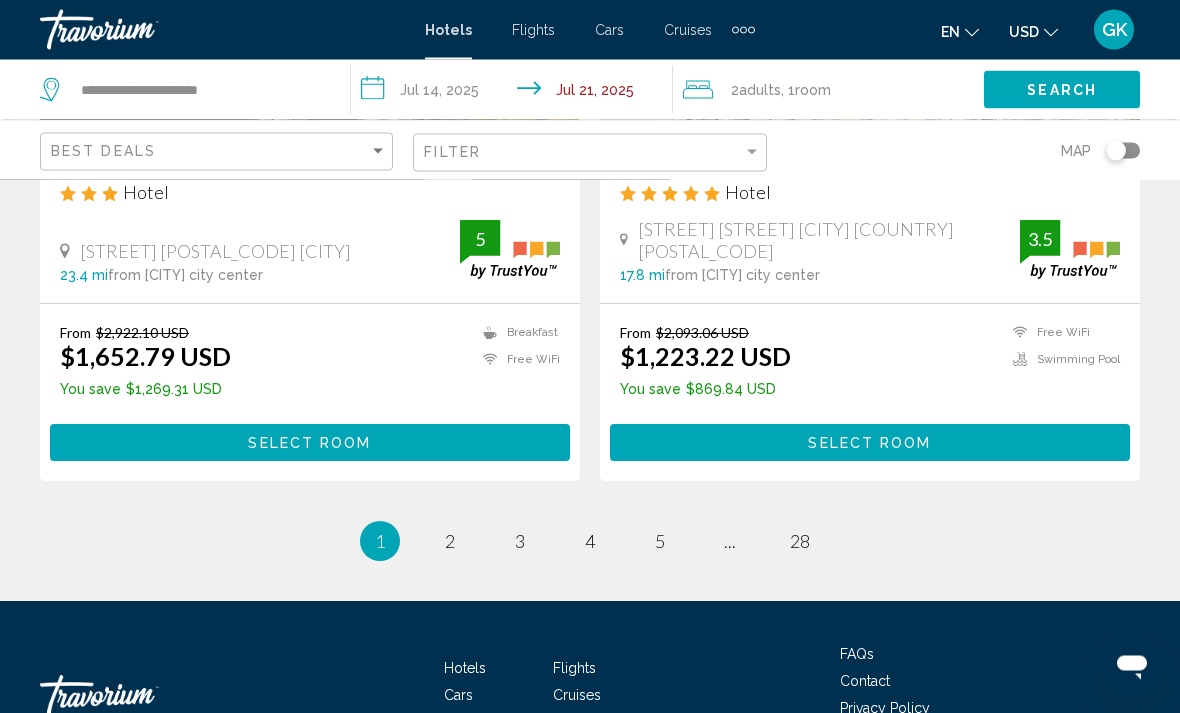 scroll, scrollTop: 4080, scrollLeft: 0, axis: vertical 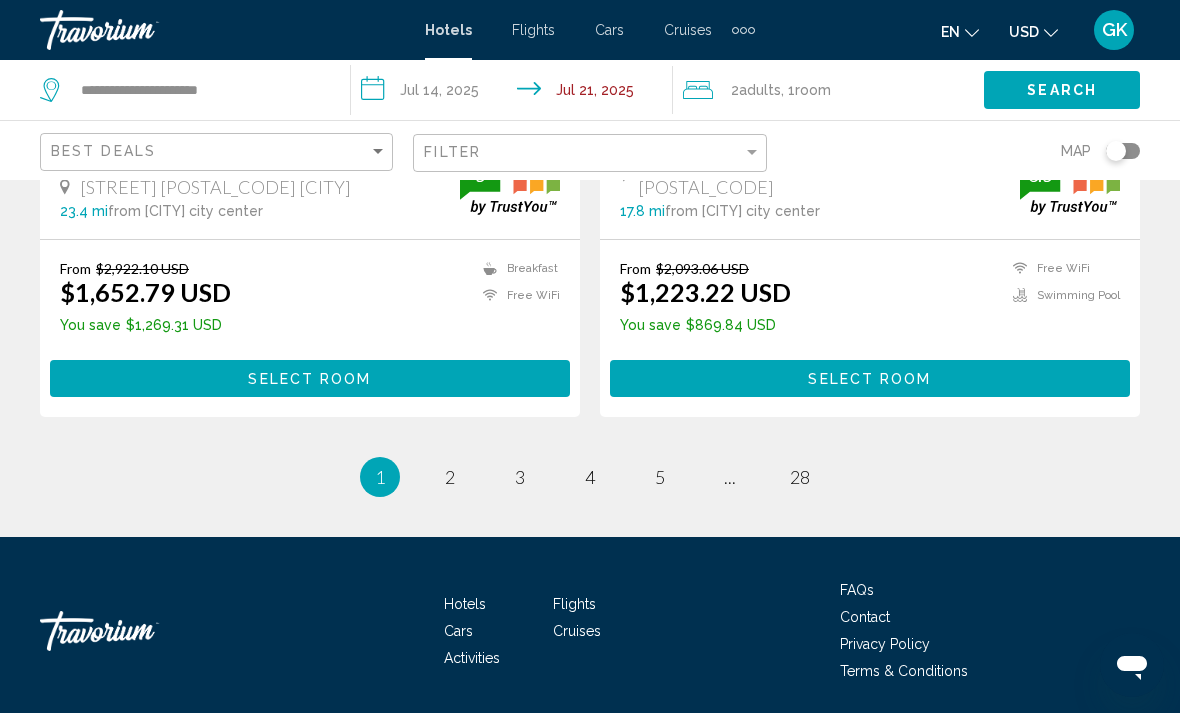 click on "Save up to  78%   Club Aqua Plaza
Hotel
[STREET], [CITY] [POSTAL_CODE]  from [CITY] city center from hotel 4.5 From $32,766.02 USD $7,317.87 USD  You save  $25,448.15 USD
Breakfast  4.5 Select Room Save up to  58%   Krizantem Hotel All Inclusive
Hotel
[STREET]. [STREET] [STREET], [CITY] 3 mi  from [CITY] city center from hotel 4.5 From $2,684.99 USD $1,125.54 USD  You save  $1,559.45 USD
Fitness Center
Free WiFi
Room Service
Shuttle Service
4.5 5" at bounding box center [590, -1687] 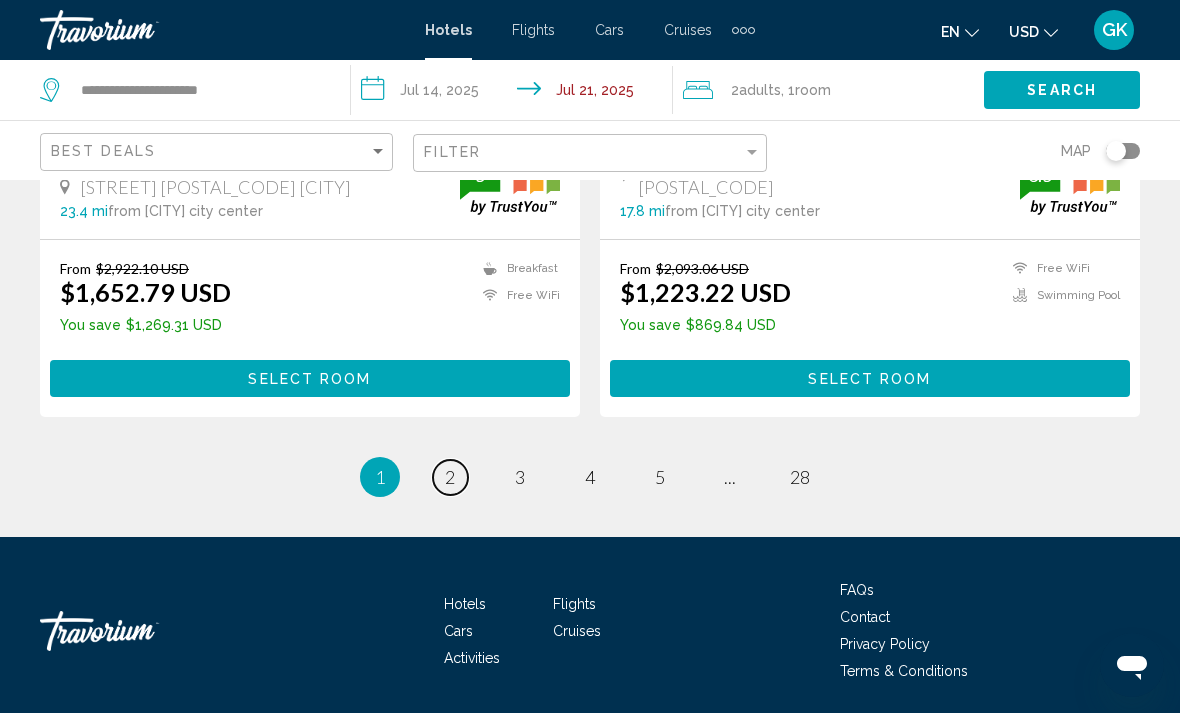 click on "2" at bounding box center (450, 477) 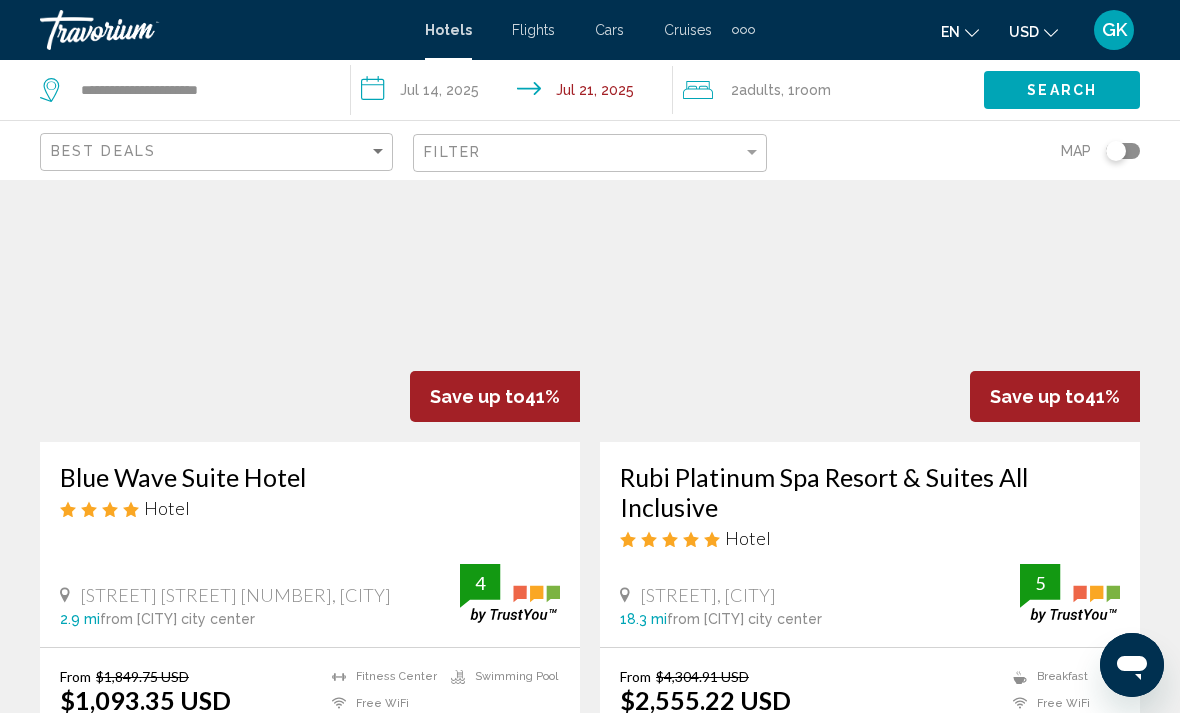 scroll, scrollTop: 127, scrollLeft: 0, axis: vertical 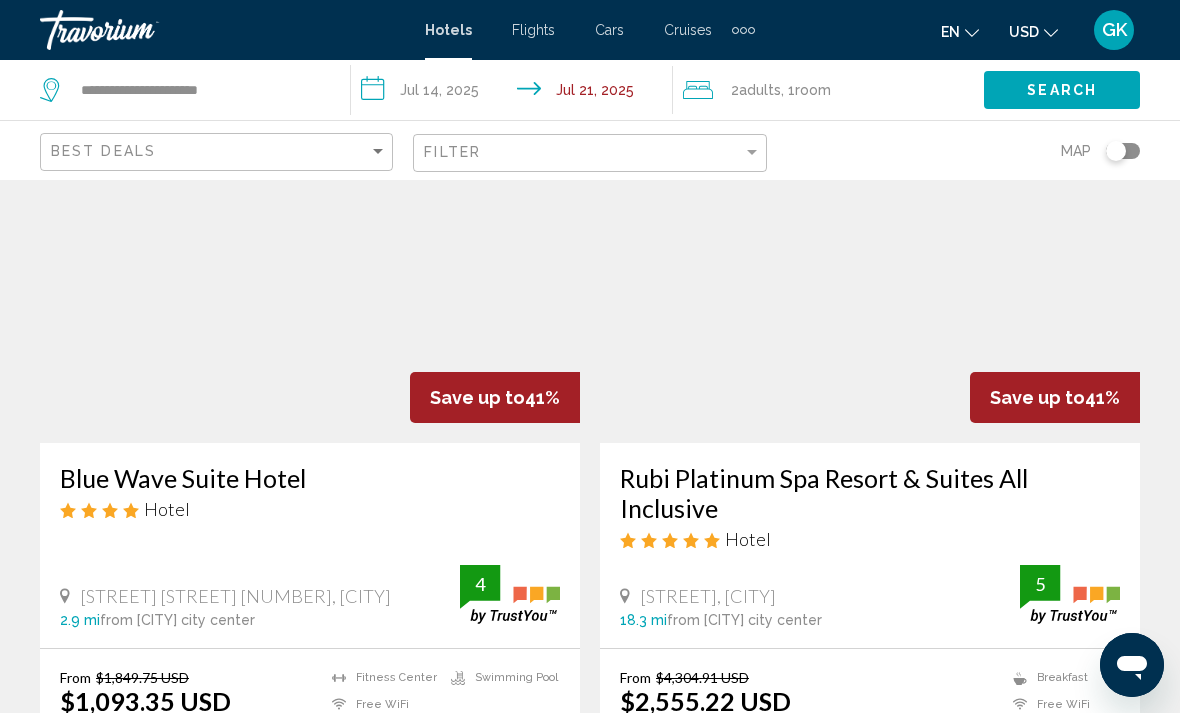 click on "Save up to  41%" at bounding box center (495, 397) 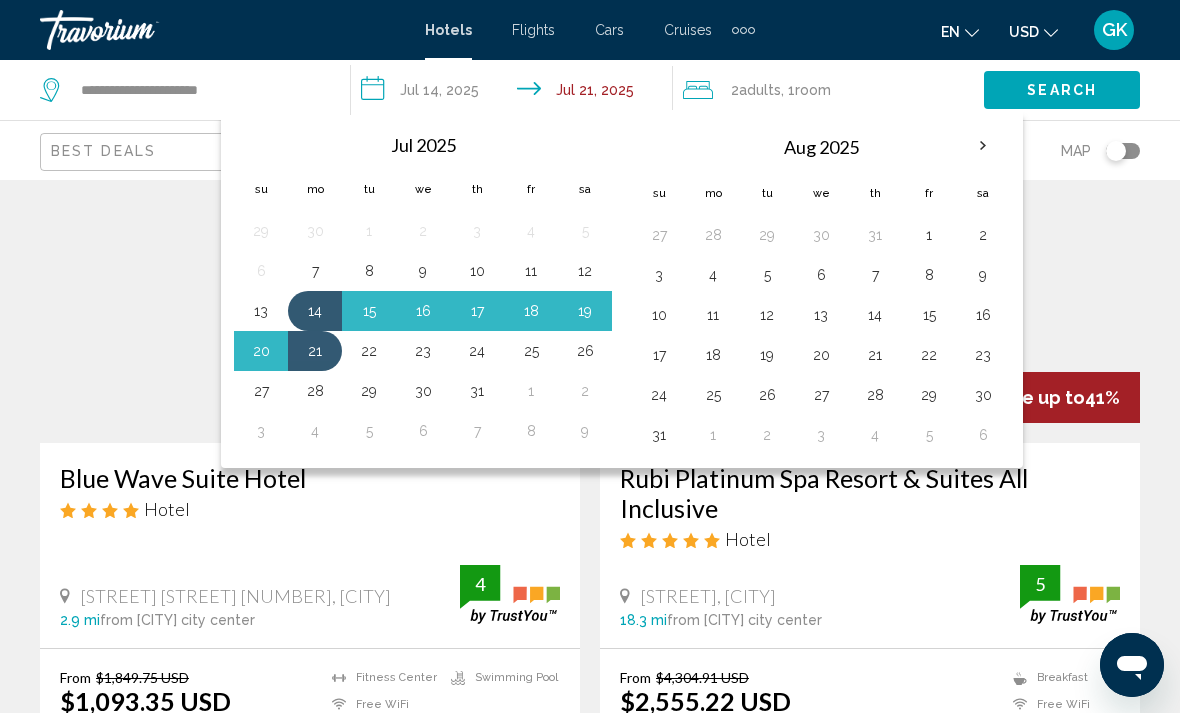 click on "14" at bounding box center [875, 315] 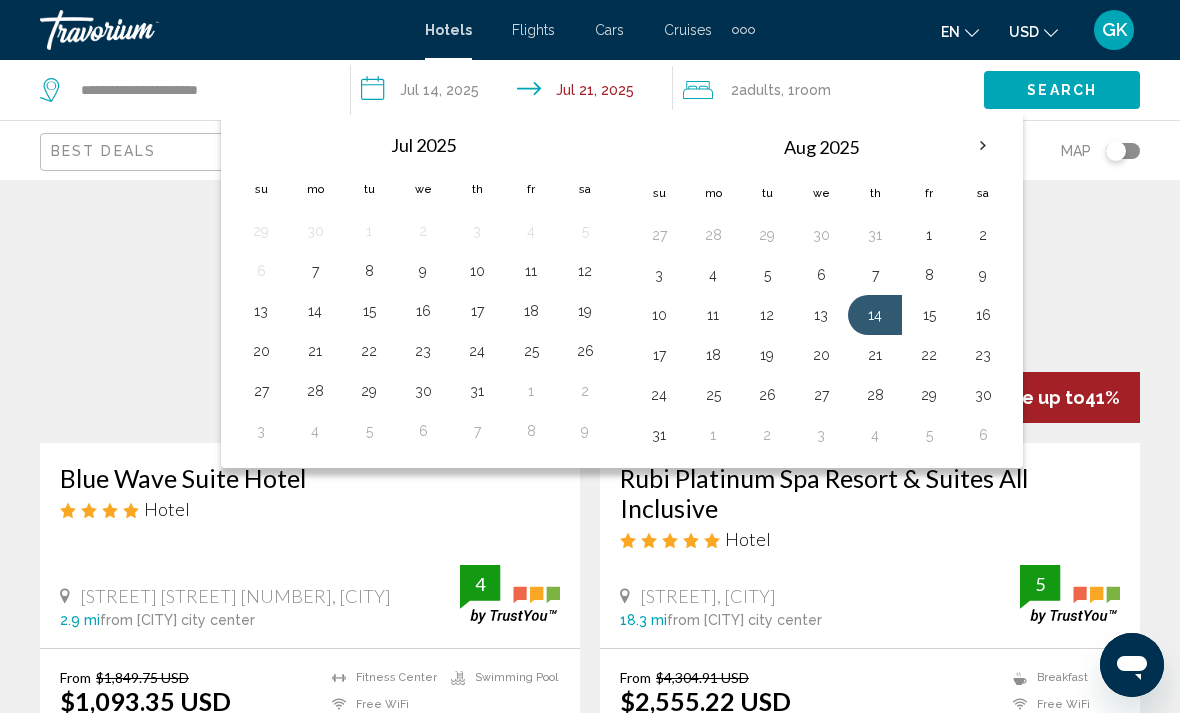 click on "20" at bounding box center (821, 355) 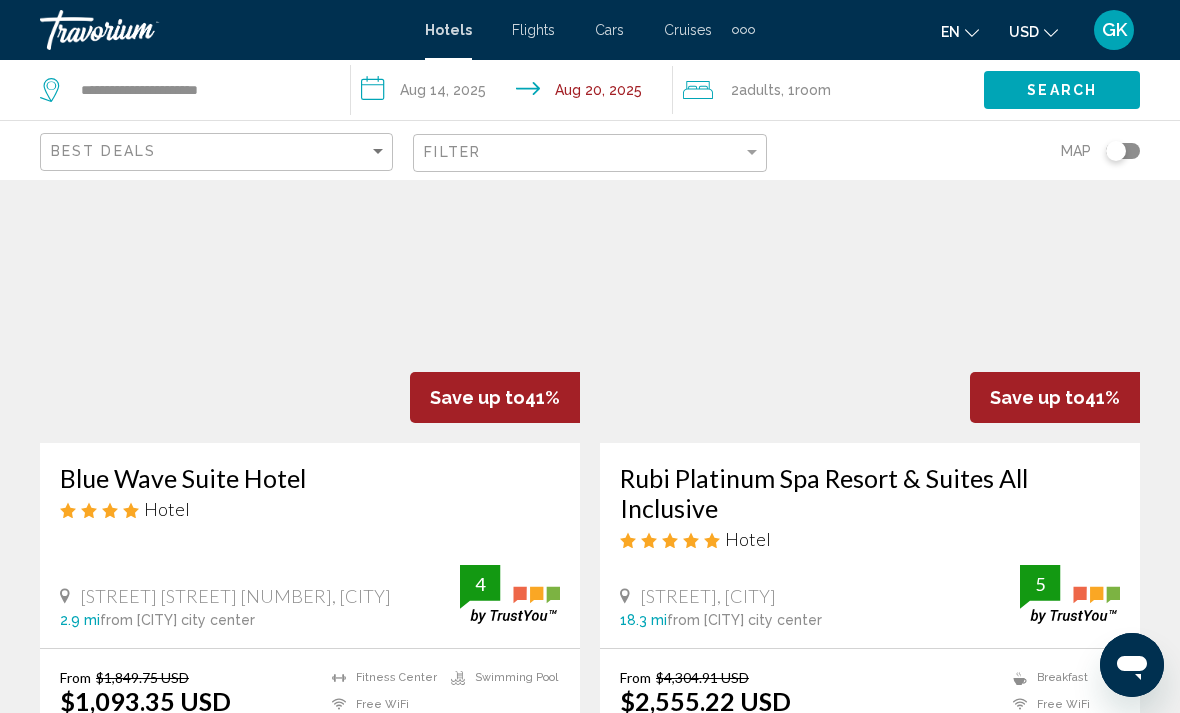click on "Search" at bounding box center (1062, 91) 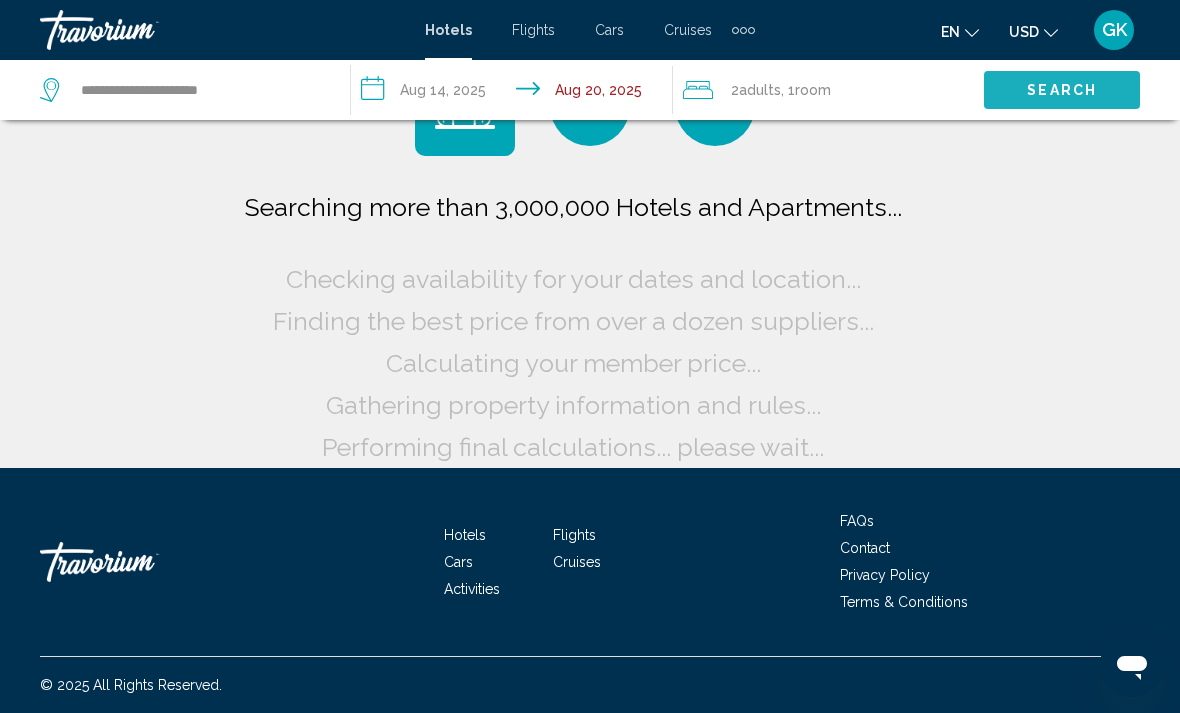 scroll, scrollTop: 29, scrollLeft: 0, axis: vertical 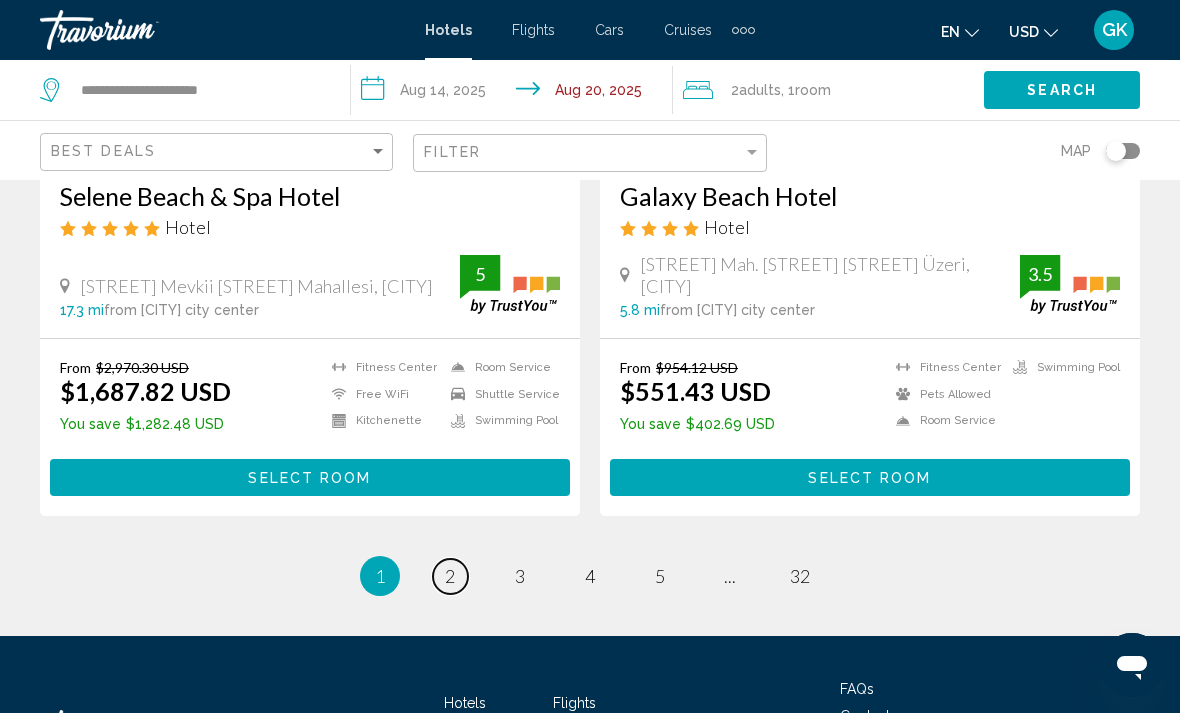 click on "2" at bounding box center [450, 576] 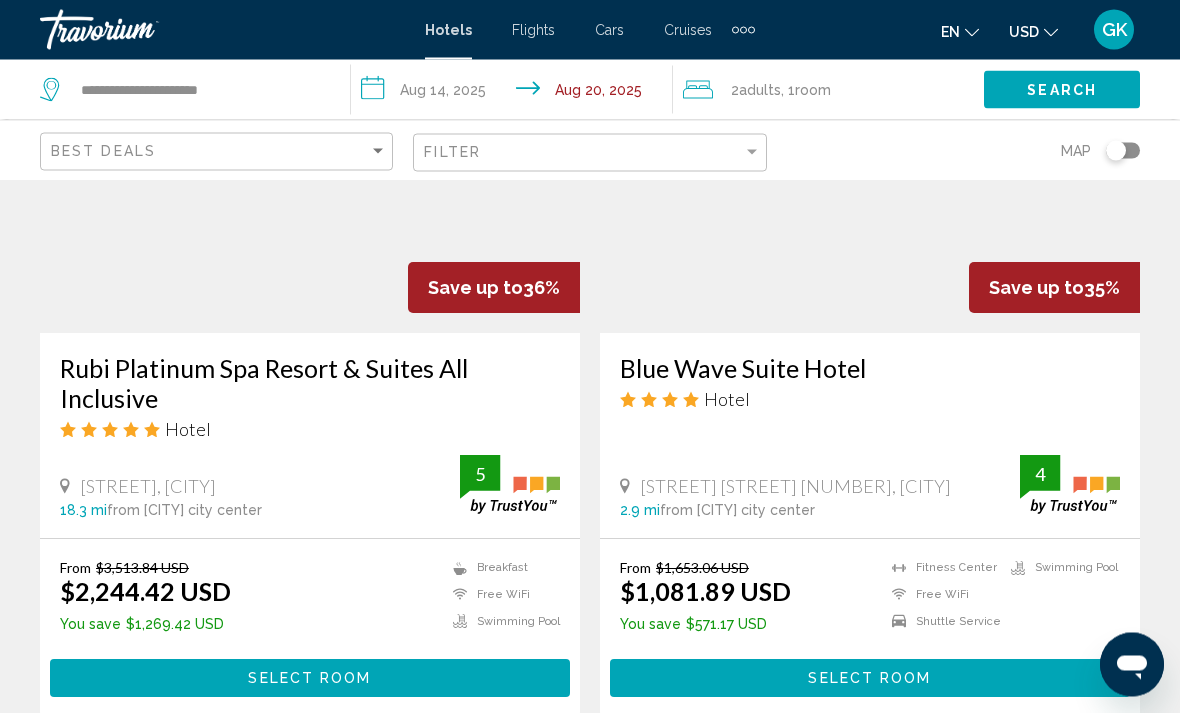 scroll, scrollTop: 2368, scrollLeft: 0, axis: vertical 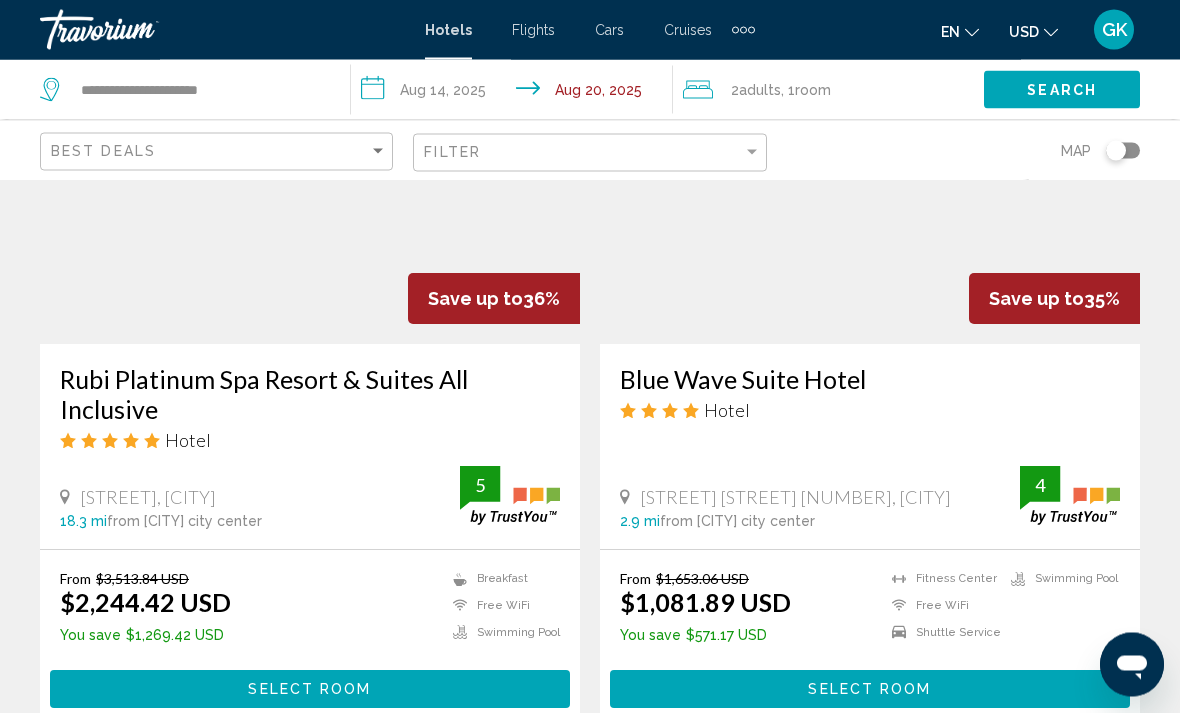 click at bounding box center (310, 185) 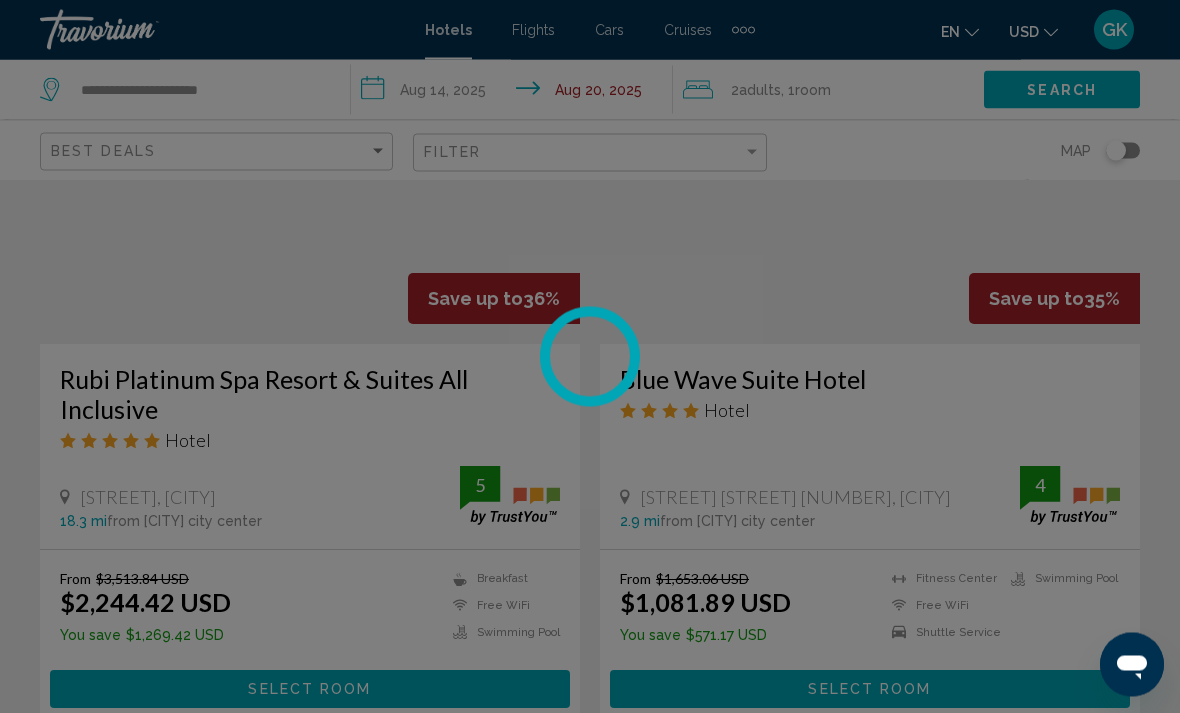 scroll, scrollTop: 2369, scrollLeft: 0, axis: vertical 